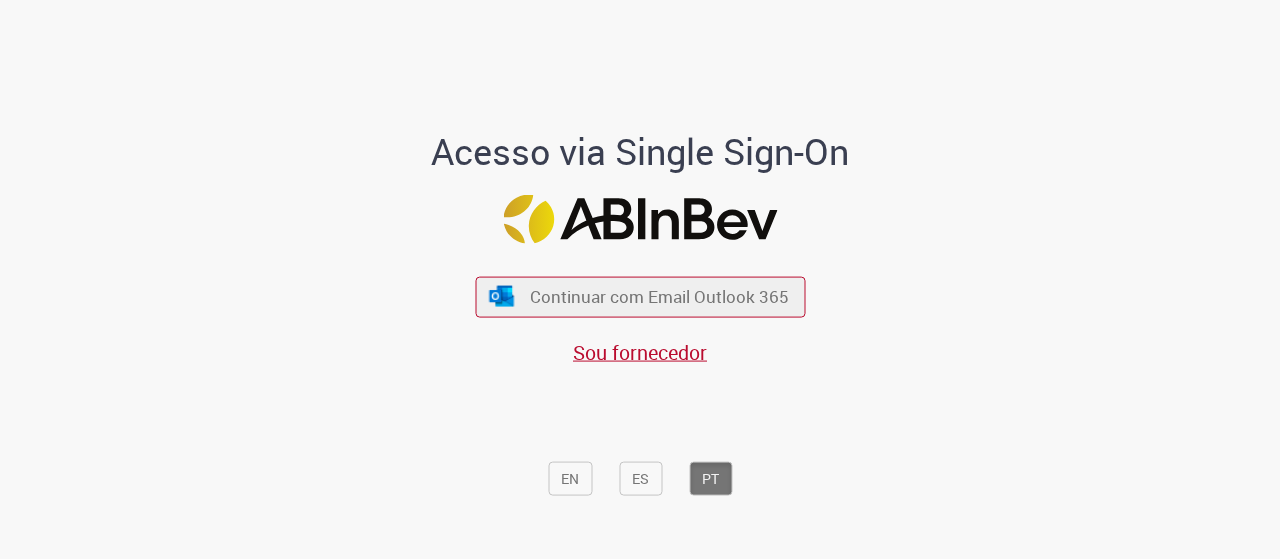 scroll, scrollTop: 0, scrollLeft: 0, axis: both 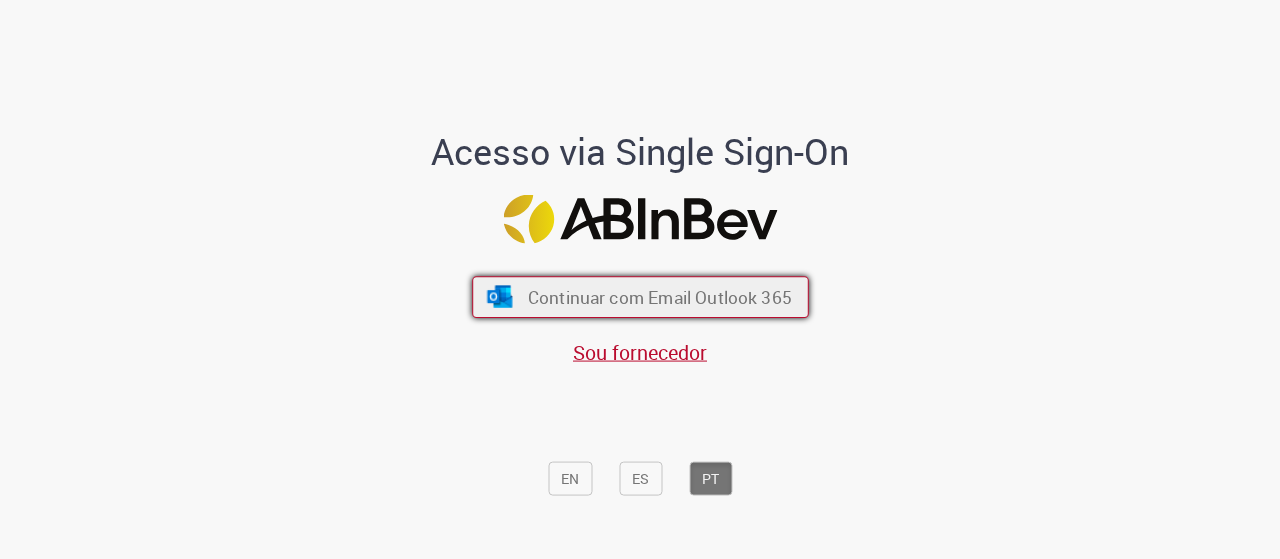 click on "Continuar com Email Outlook 365" at bounding box center [659, 296] 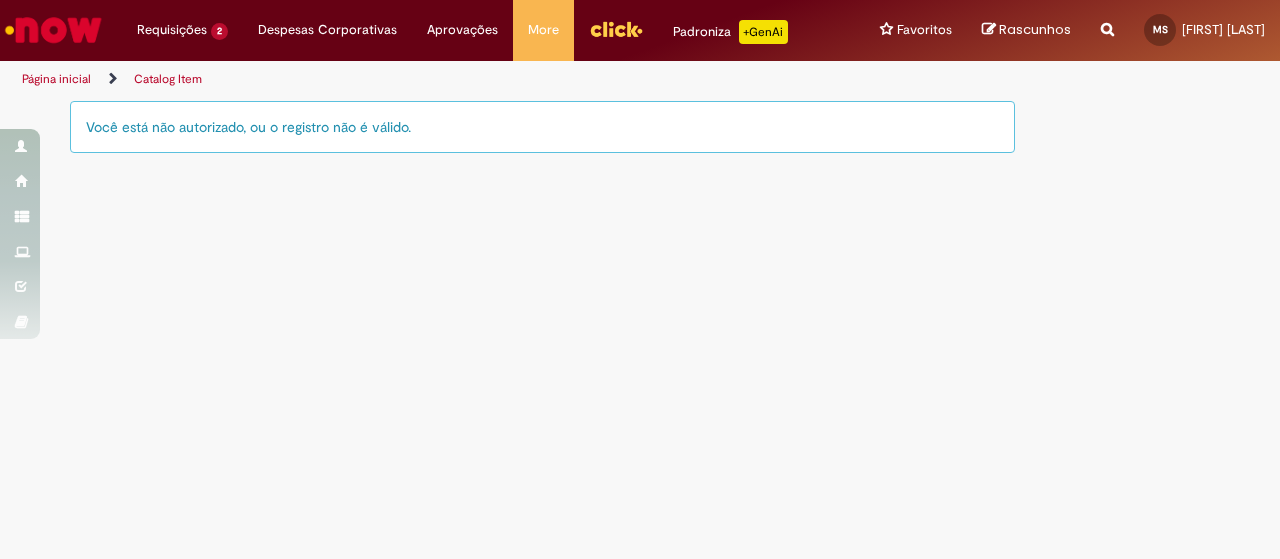 scroll, scrollTop: 0, scrollLeft: 0, axis: both 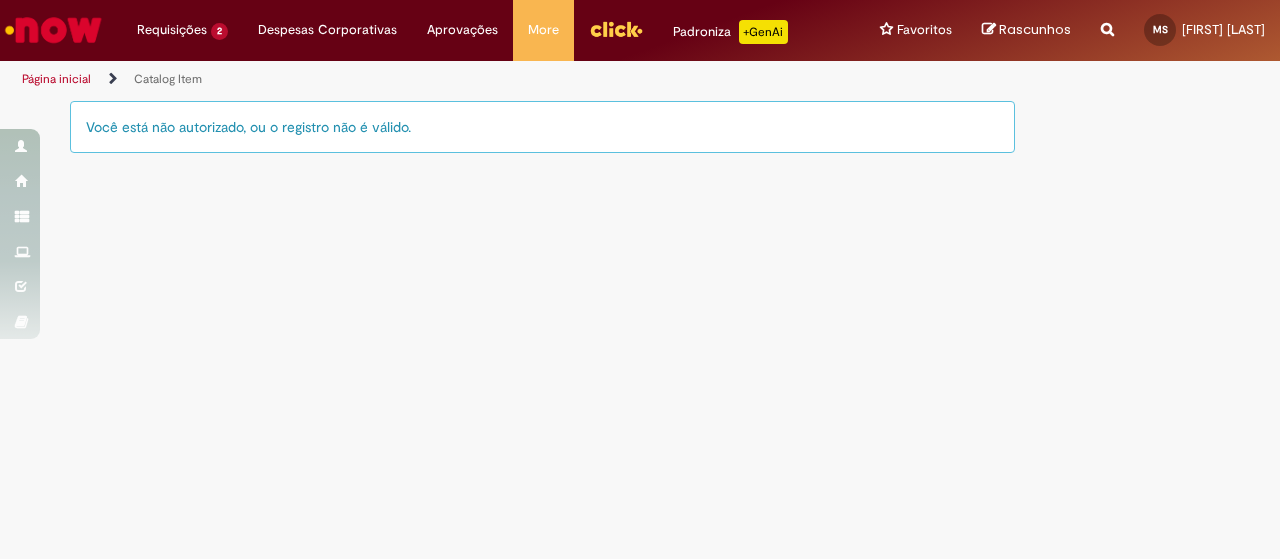 click at bounding box center (53, 30) 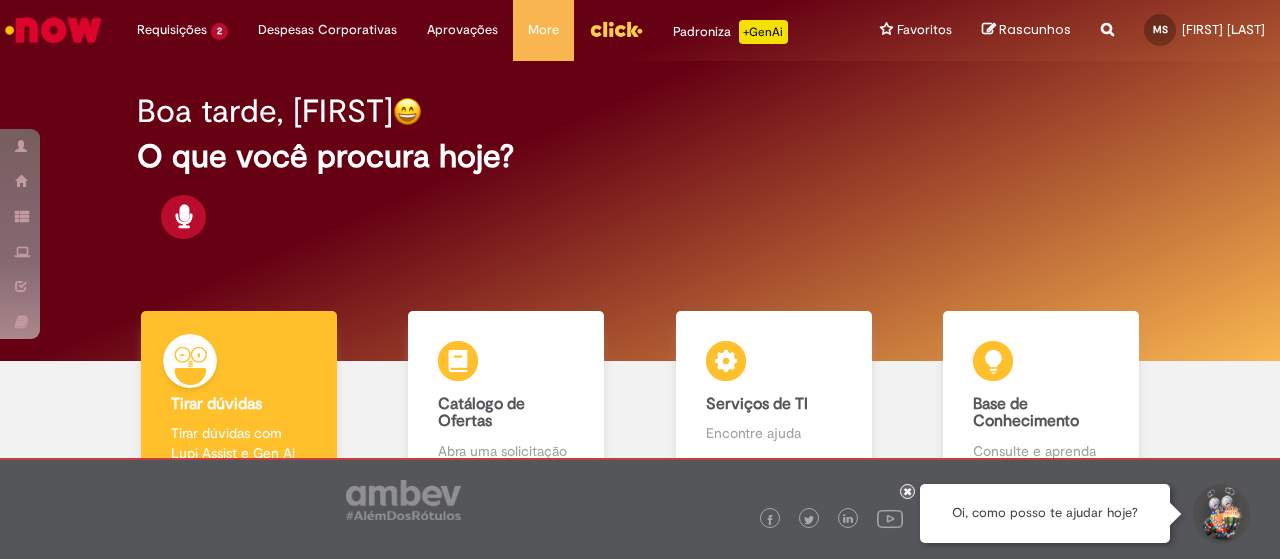 scroll, scrollTop: 0, scrollLeft: 0, axis: both 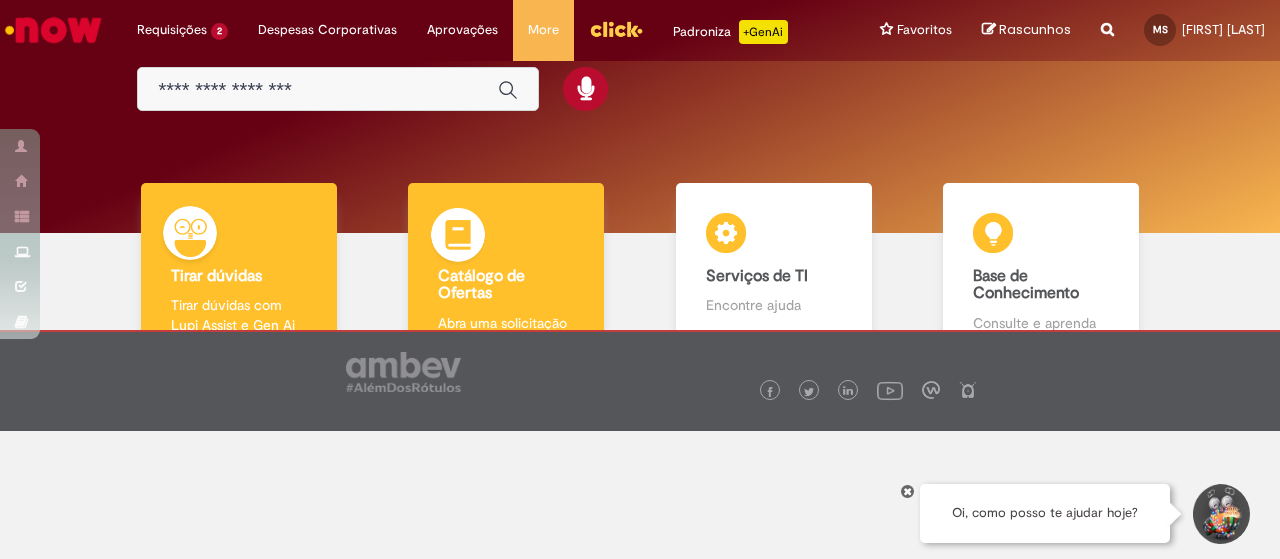 click on "Catálogo de Ofertas
Catálogo de Ofertas
Abra uma solicitação" at bounding box center [506, 269] 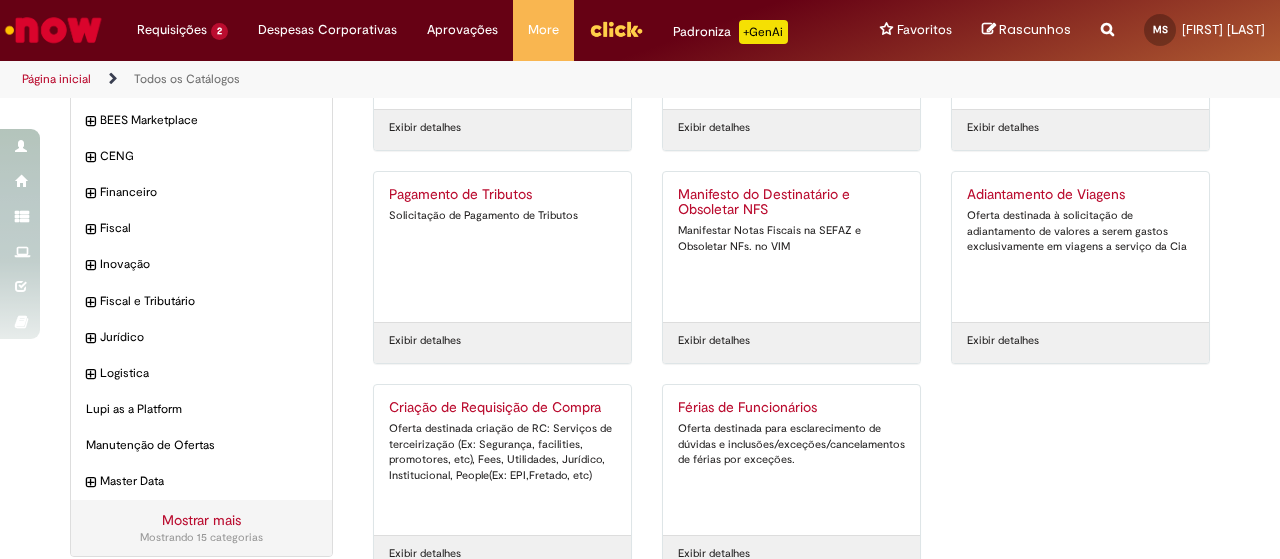 scroll, scrollTop: 235, scrollLeft: 0, axis: vertical 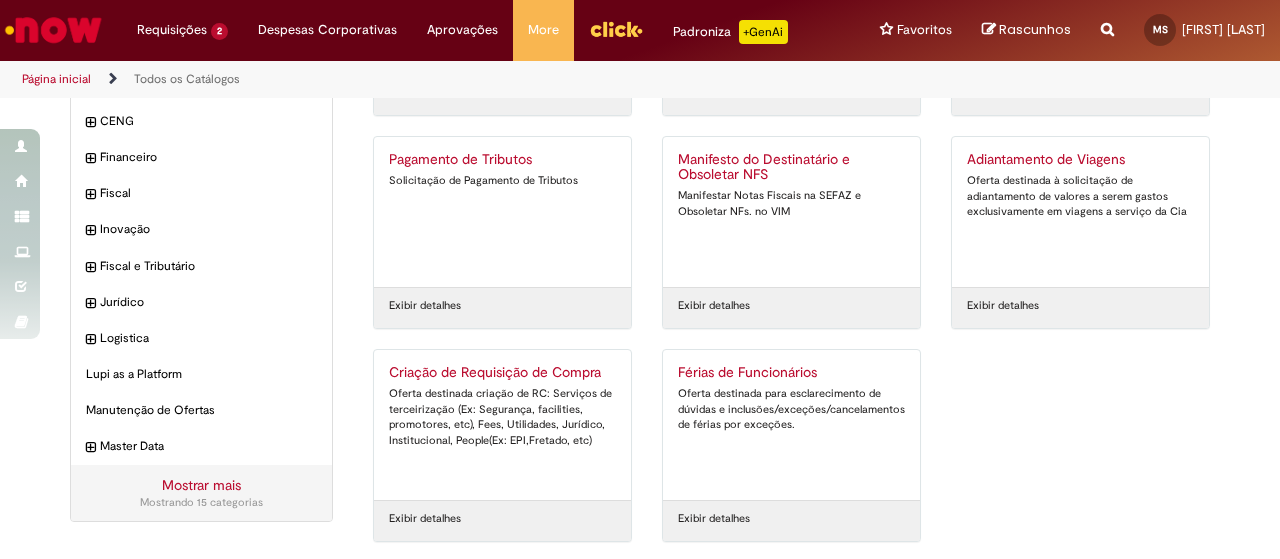click on "Criação de Requisição de Compra" at bounding box center [502, 373] 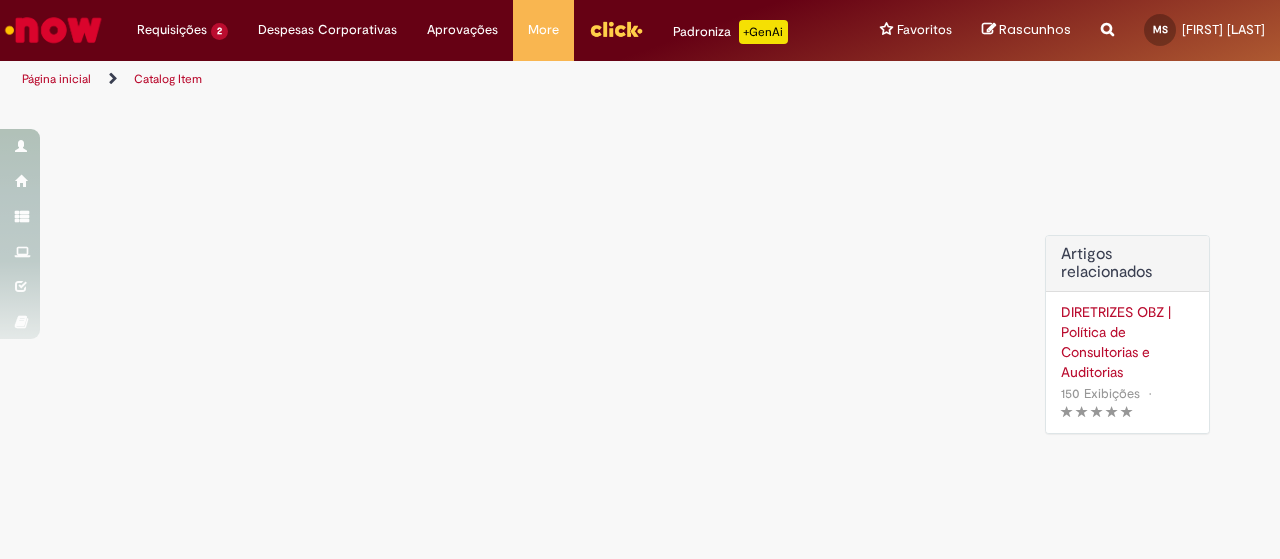scroll, scrollTop: 0, scrollLeft: 0, axis: both 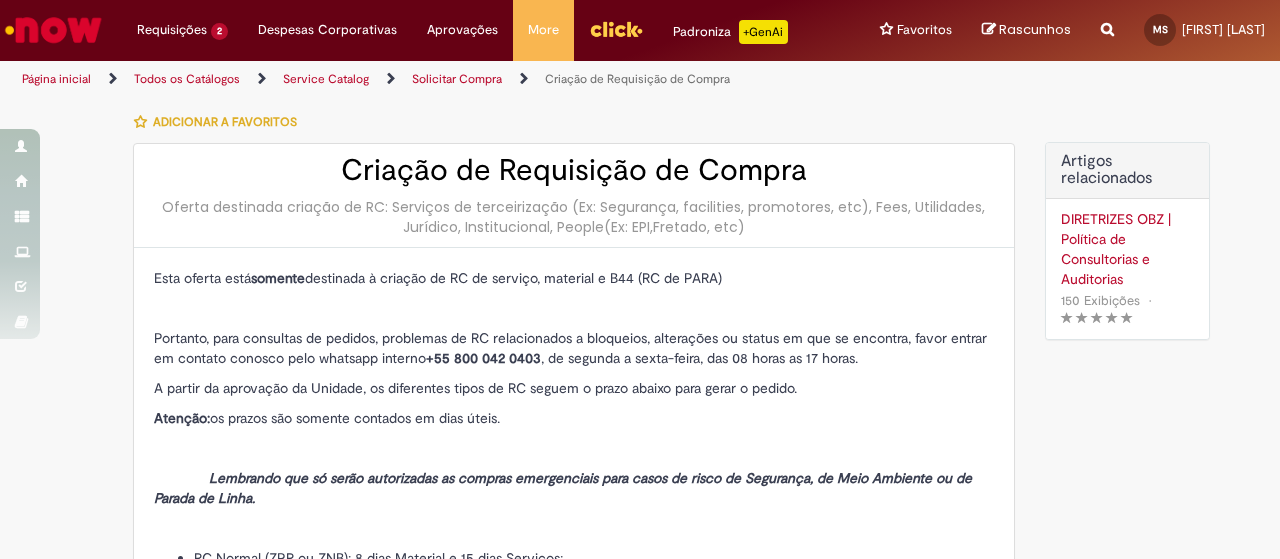 type on "********" 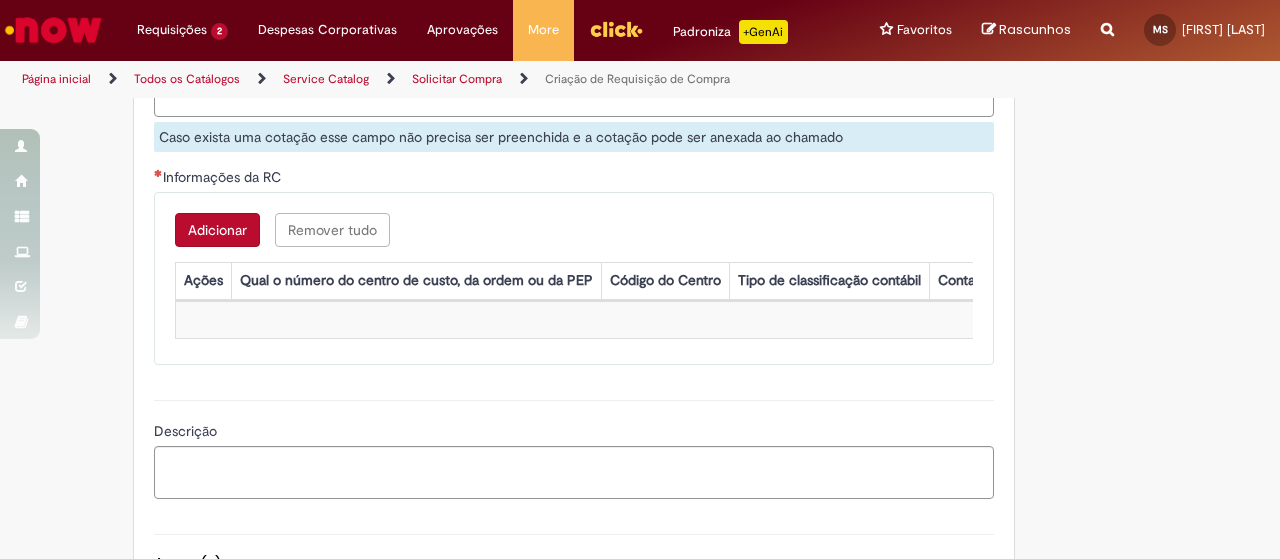 scroll, scrollTop: 1632, scrollLeft: 0, axis: vertical 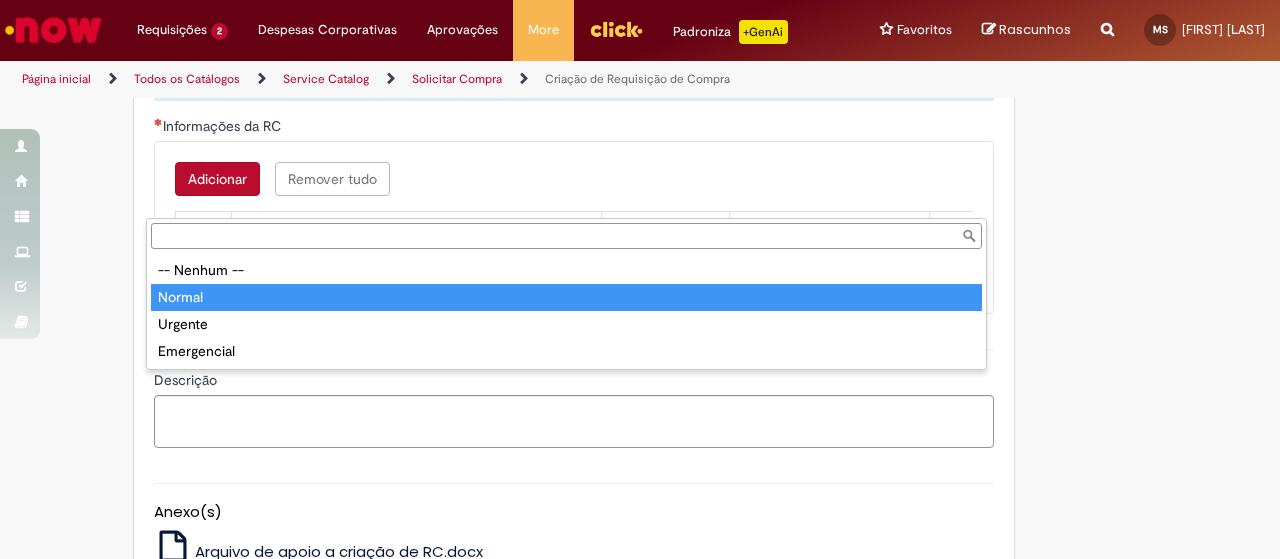 type on "******" 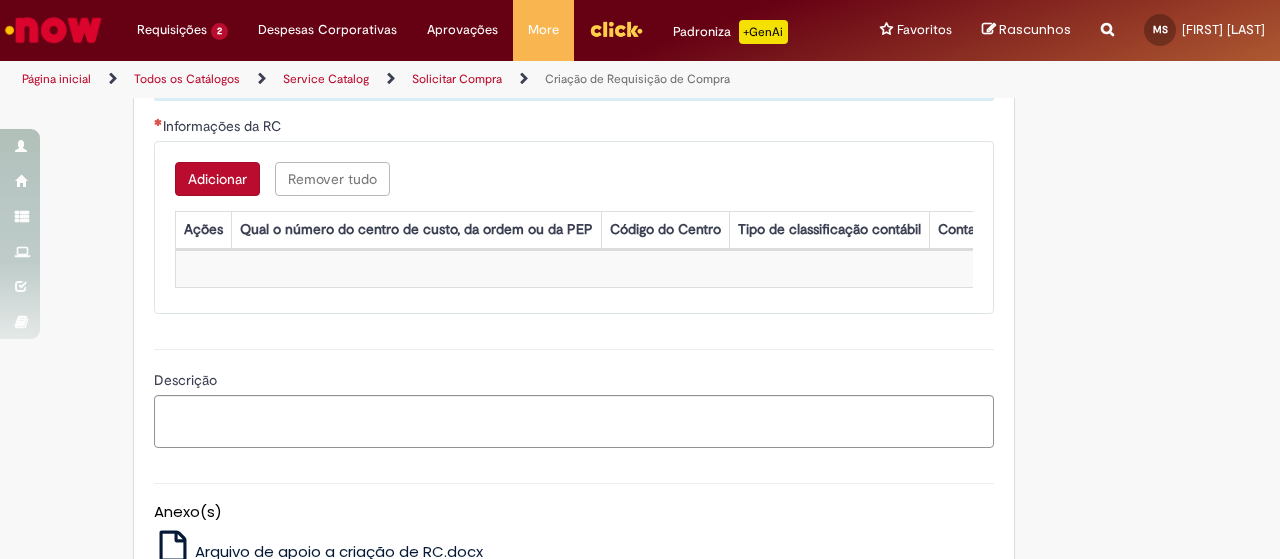 click on "Nome do solicitante" at bounding box center [791, -99] 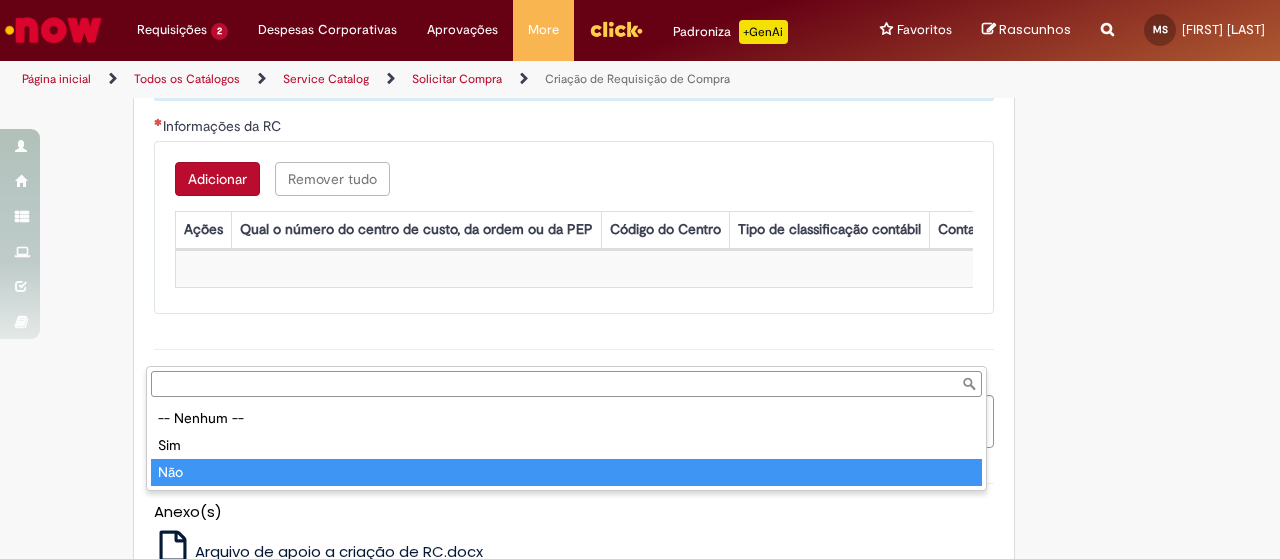 type on "***" 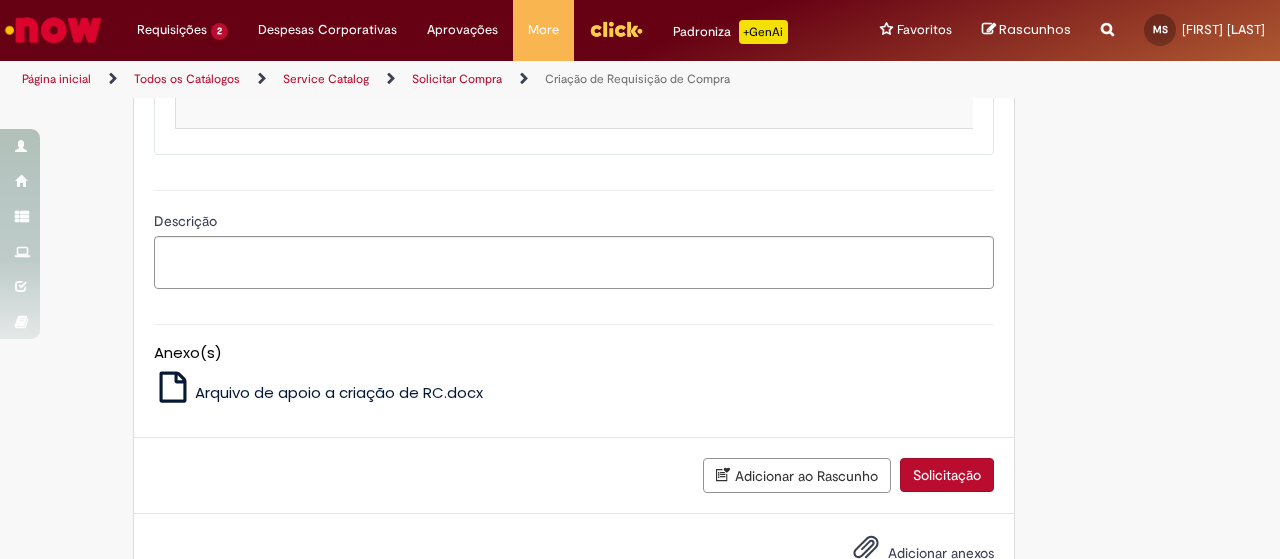 scroll, scrollTop: 1810, scrollLeft: 0, axis: vertical 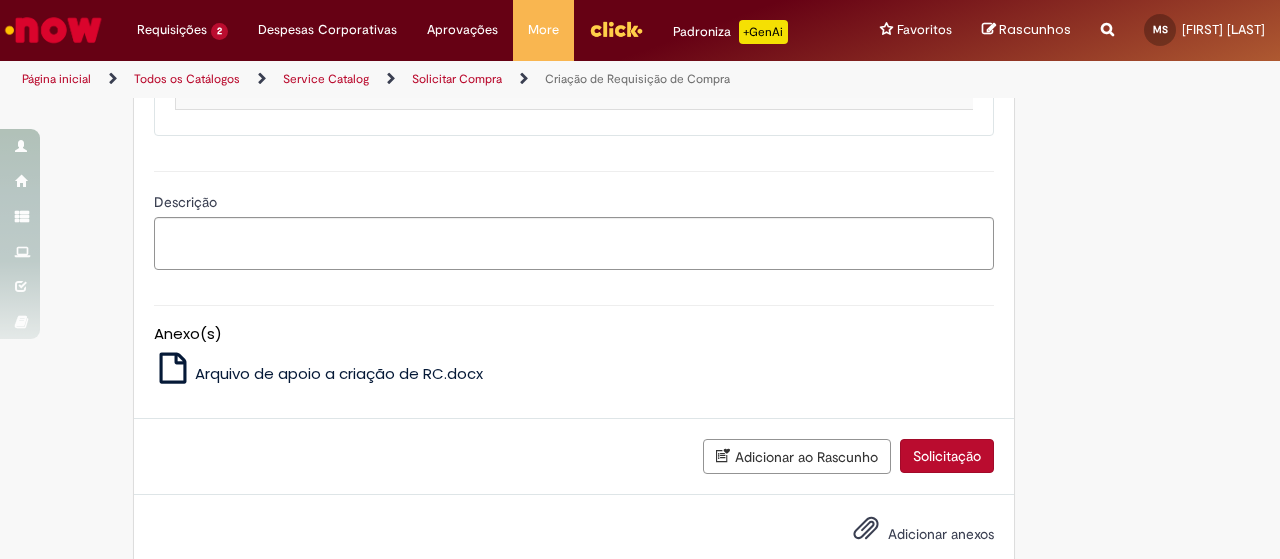 click on "Informações da RC" at bounding box center (574, -50) 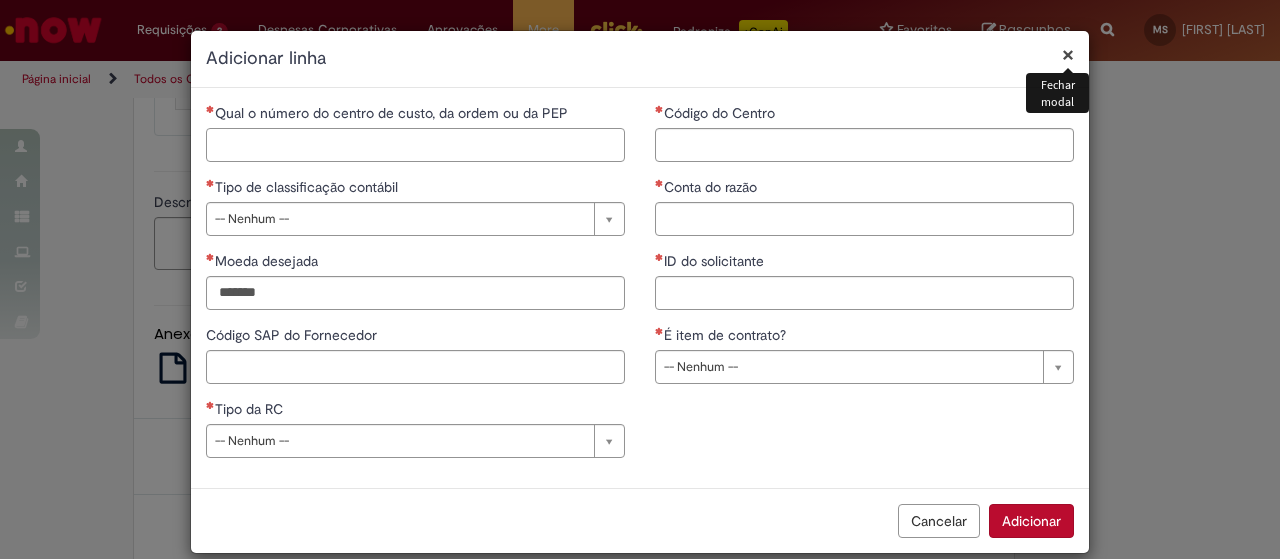 click on "Qual o número do centro de custo, da ordem ou da PEP" at bounding box center (415, 145) 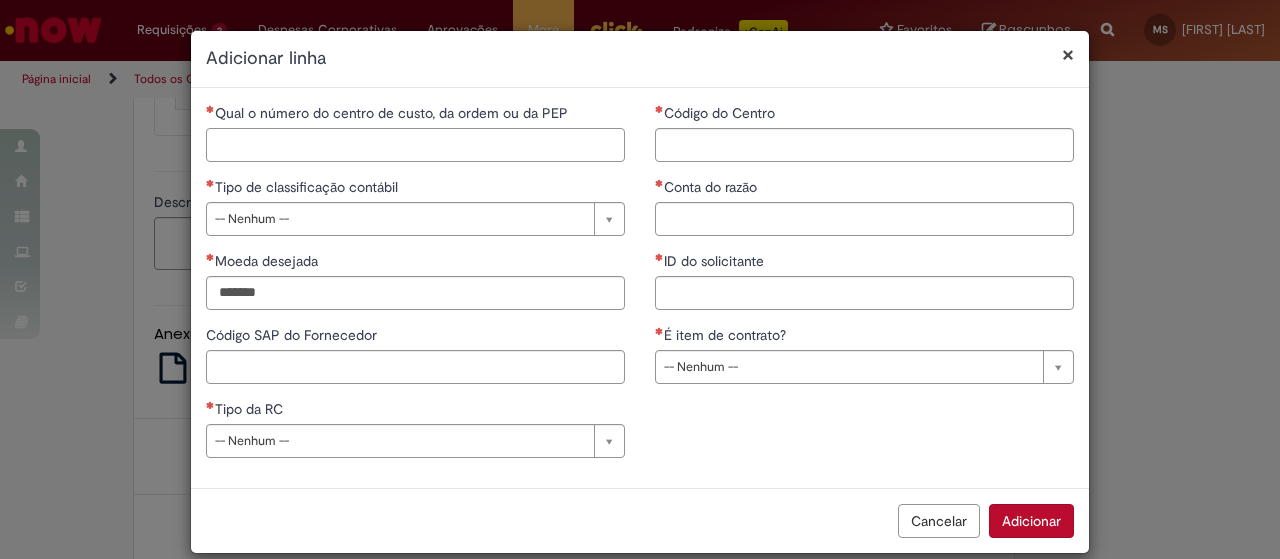 paste on "**********" 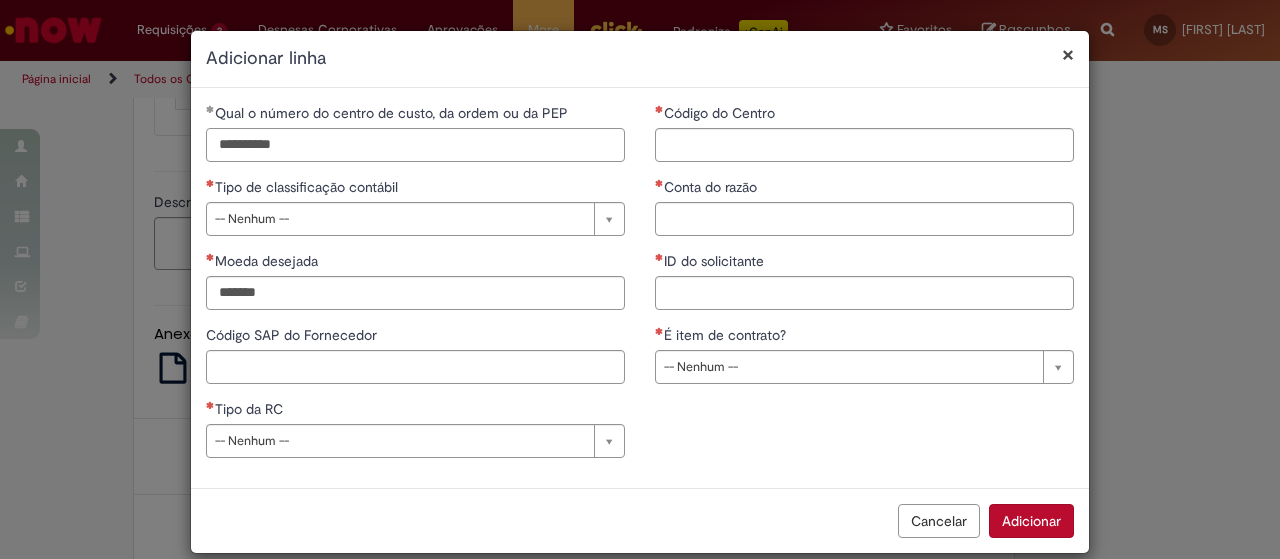 type on "**********" 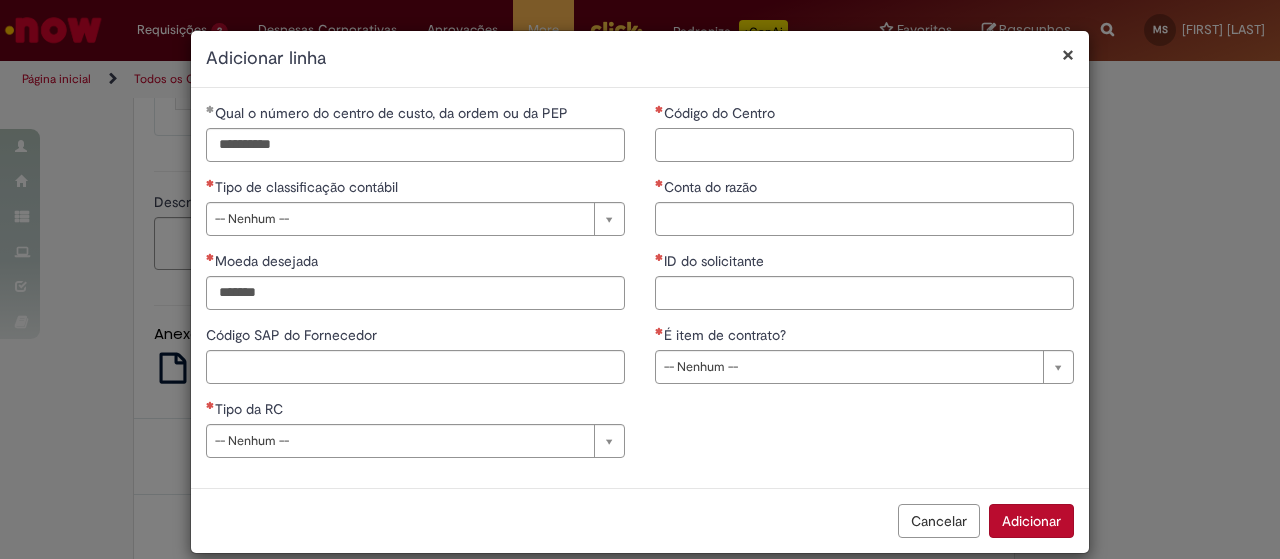 click on "Código do Centro" at bounding box center [864, 145] 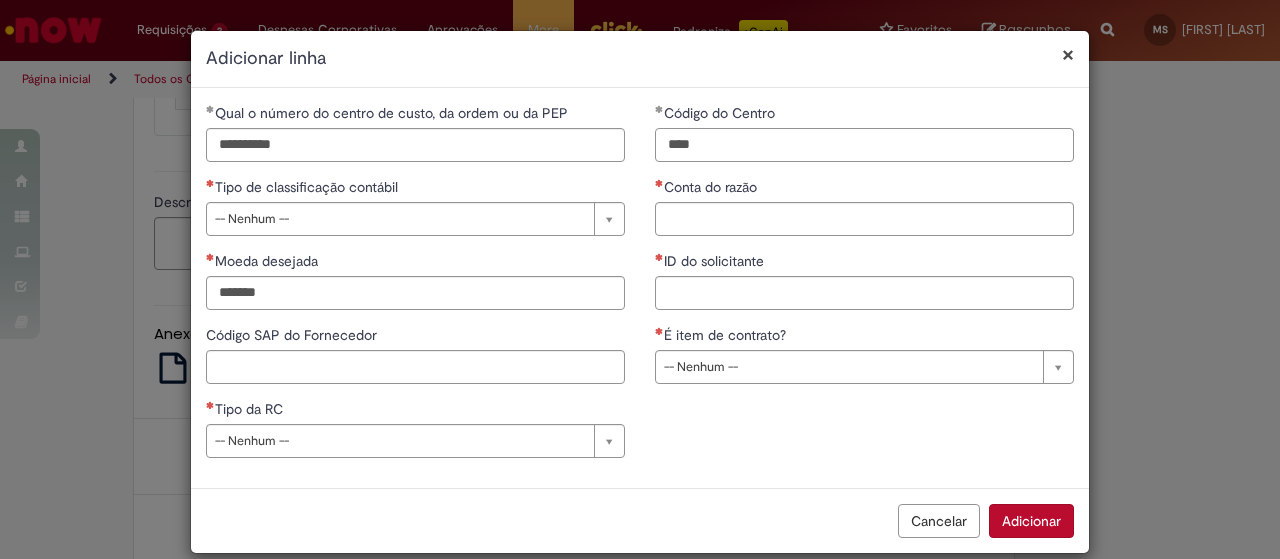 type on "****" 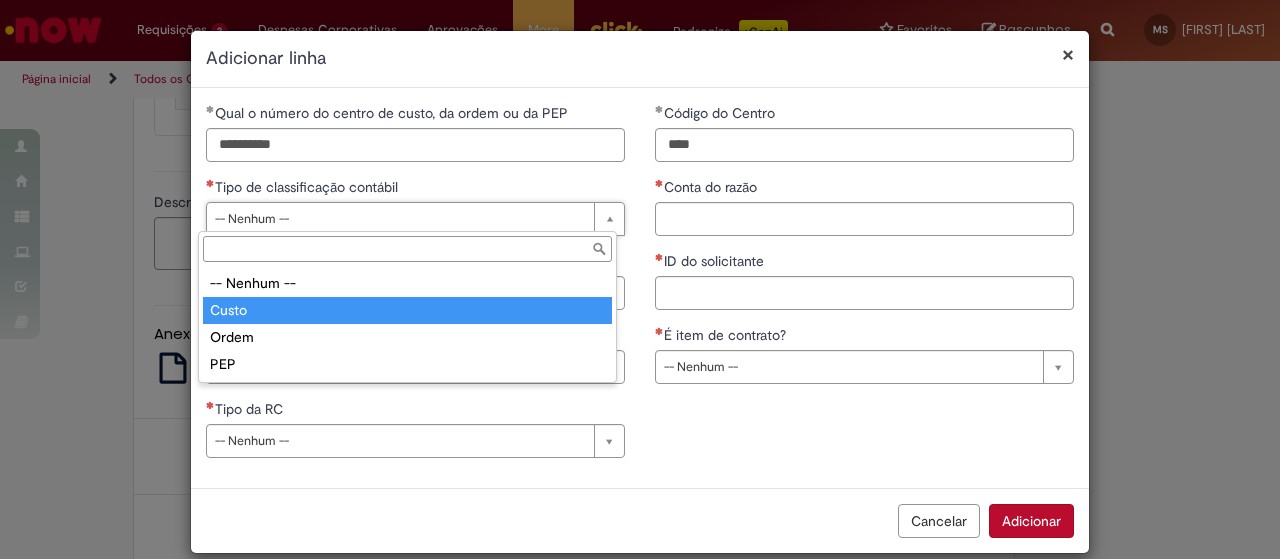 type on "*****" 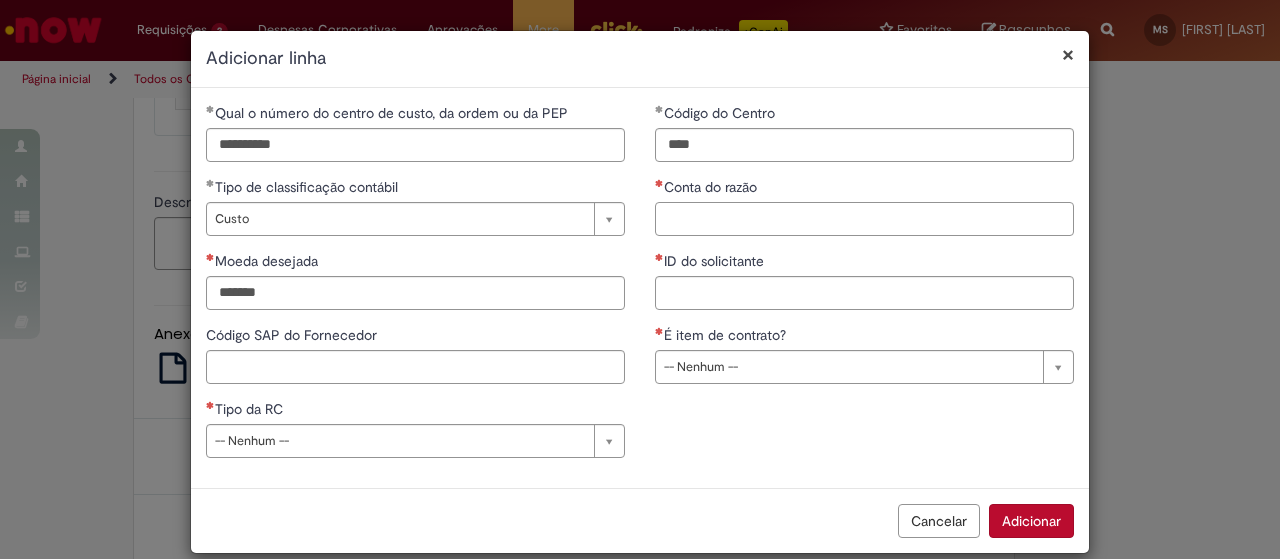 click on "Conta do razão" at bounding box center [864, 219] 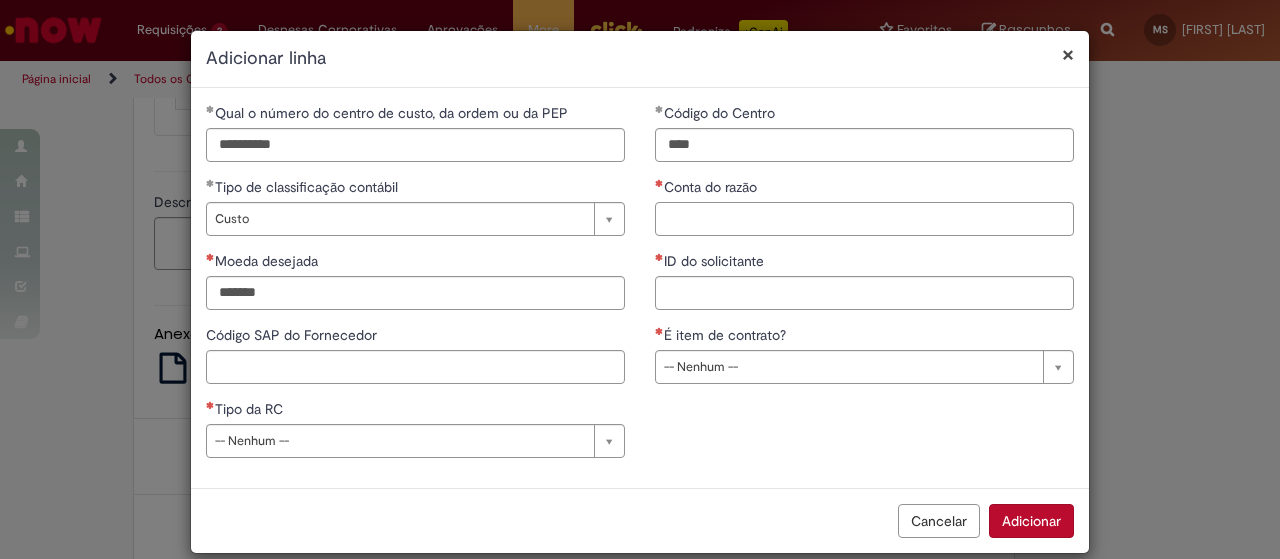 click on "Conta do razão" at bounding box center (864, 219) 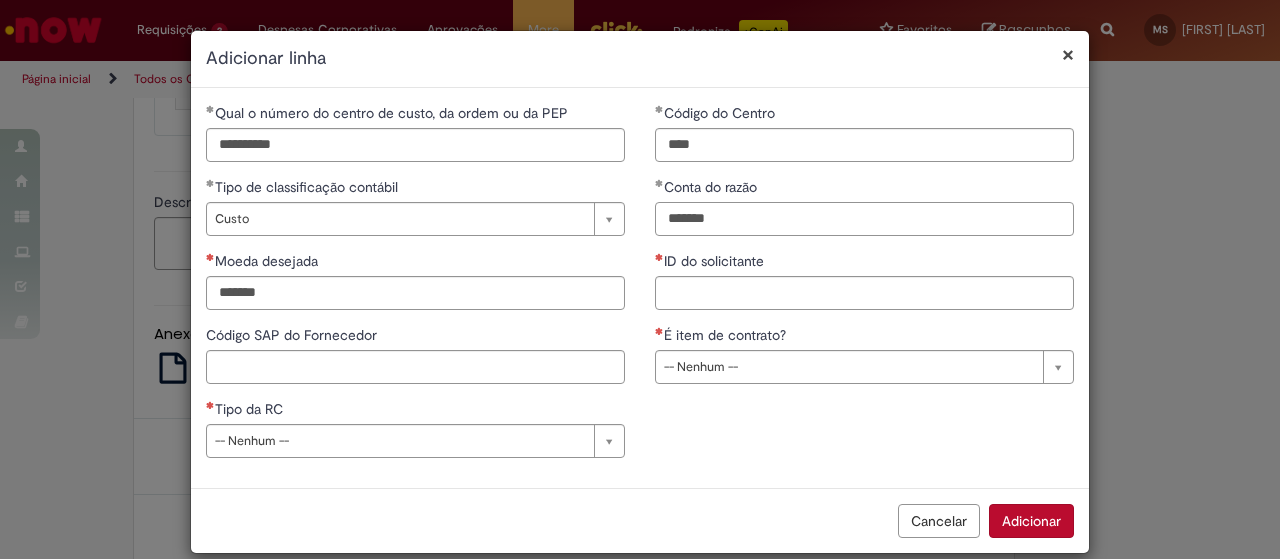 type on "*******" 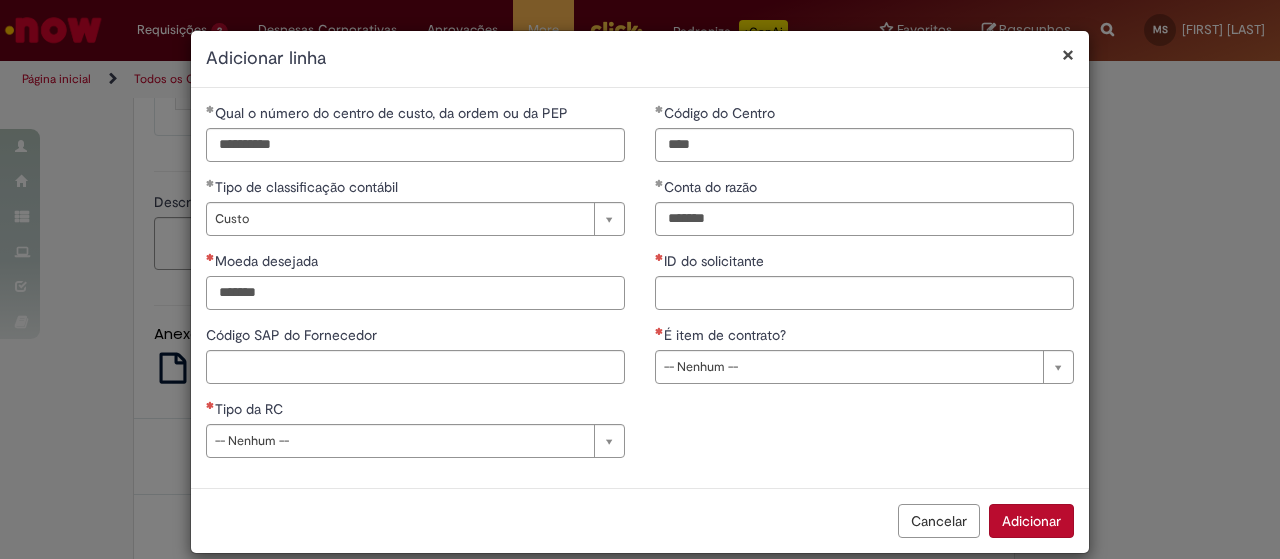 click on "Moeda desejada" at bounding box center [415, 293] 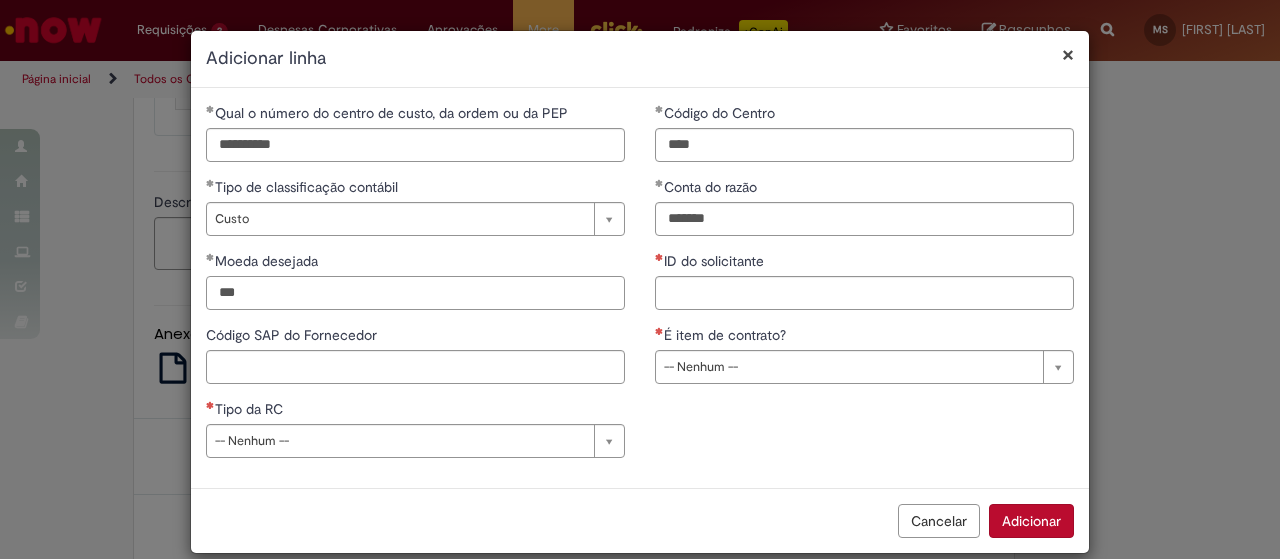 type on "***" 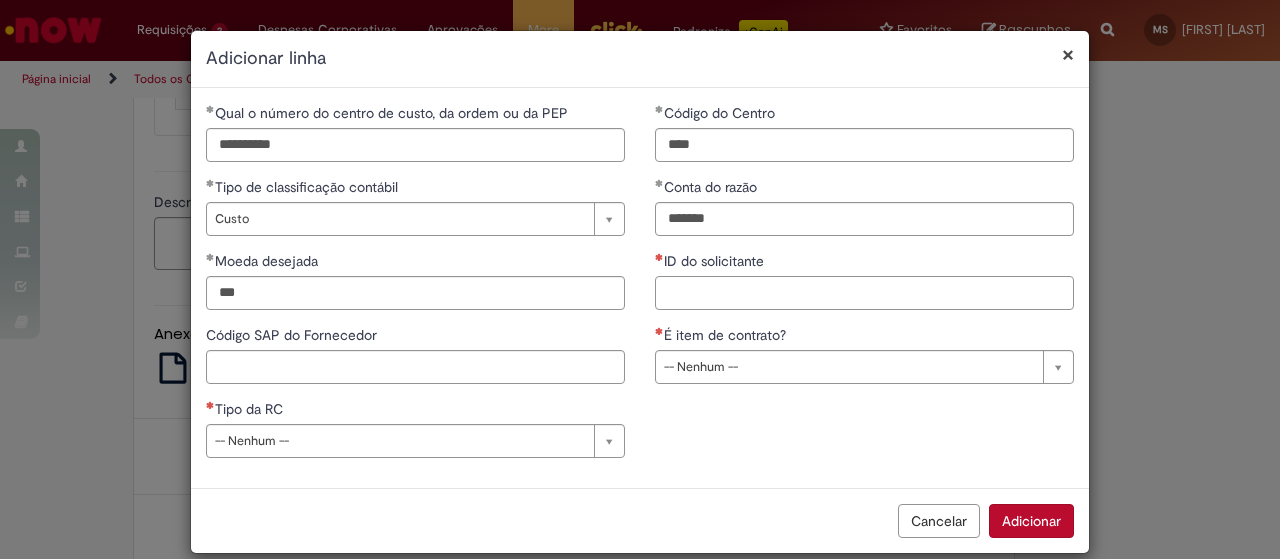 click on "ID do solicitante" at bounding box center (864, 293) 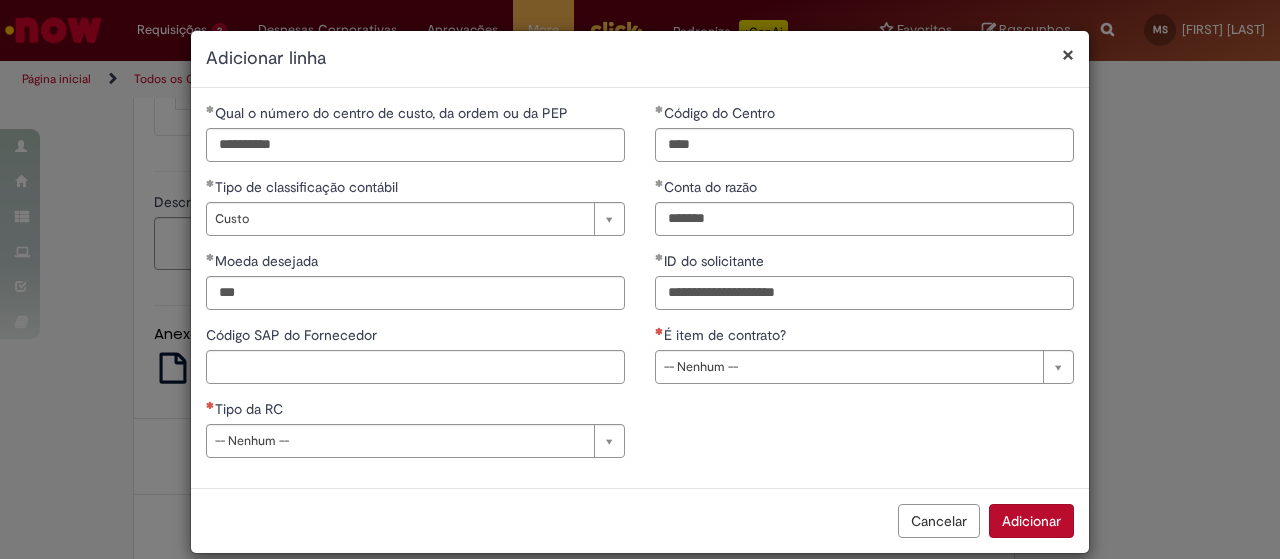 drag, startPoint x: 720, startPoint y: 291, endPoint x: 1060, endPoint y: 244, distance: 343.23315 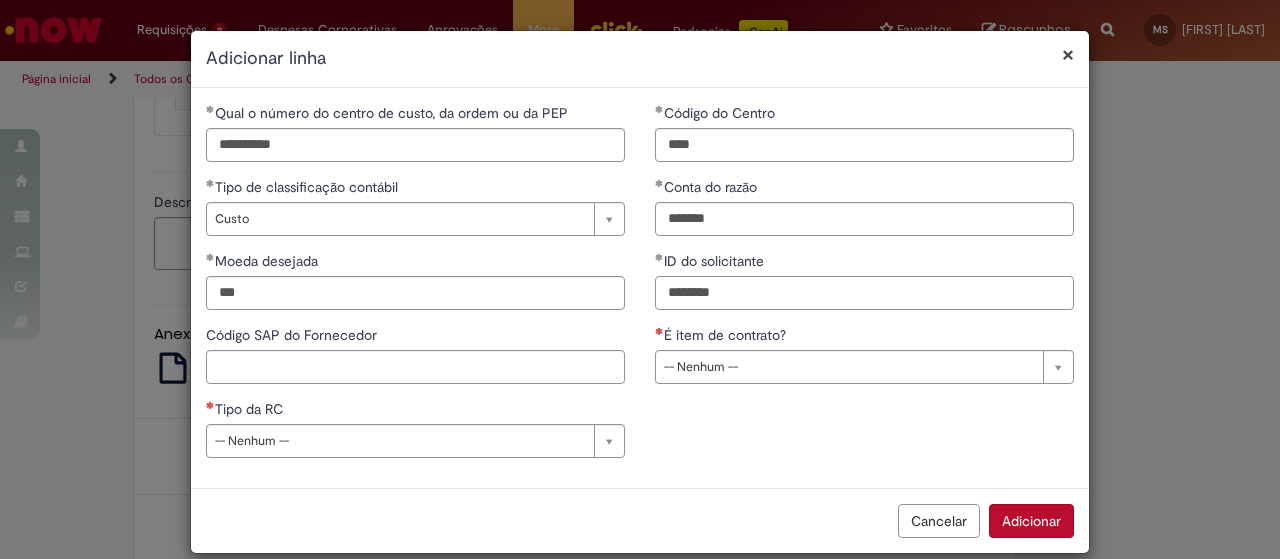 type on "********" 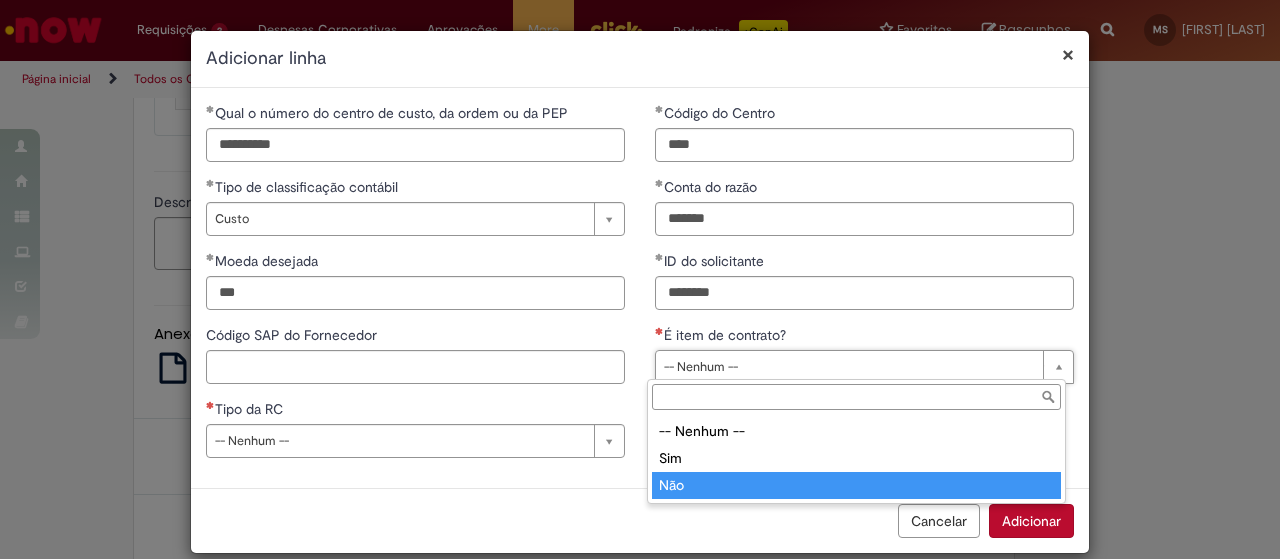 type on "***" 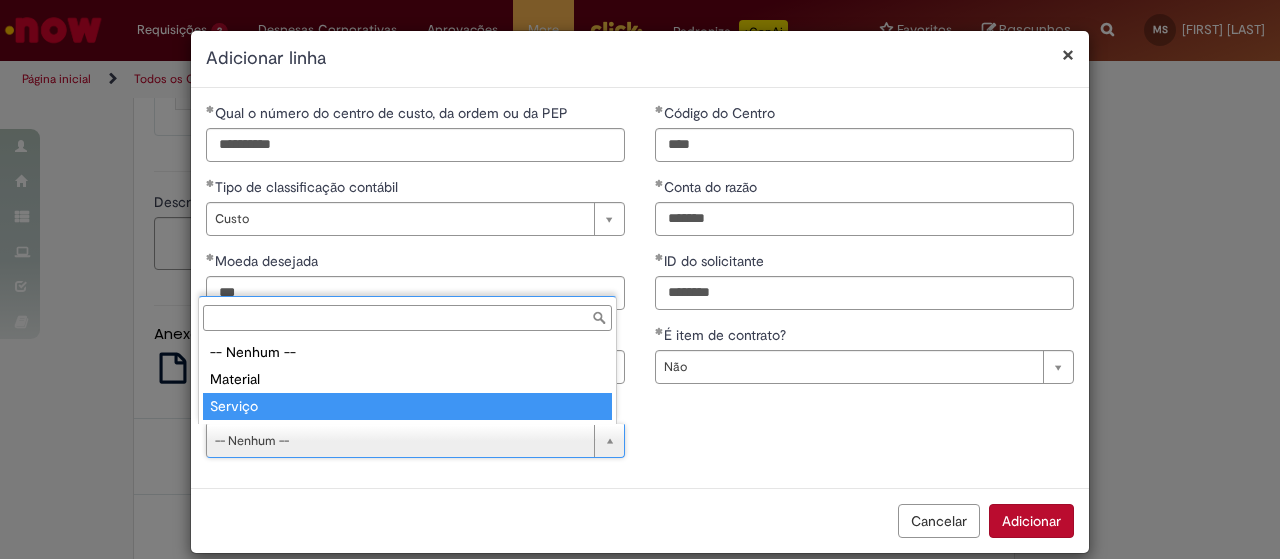 type on "*******" 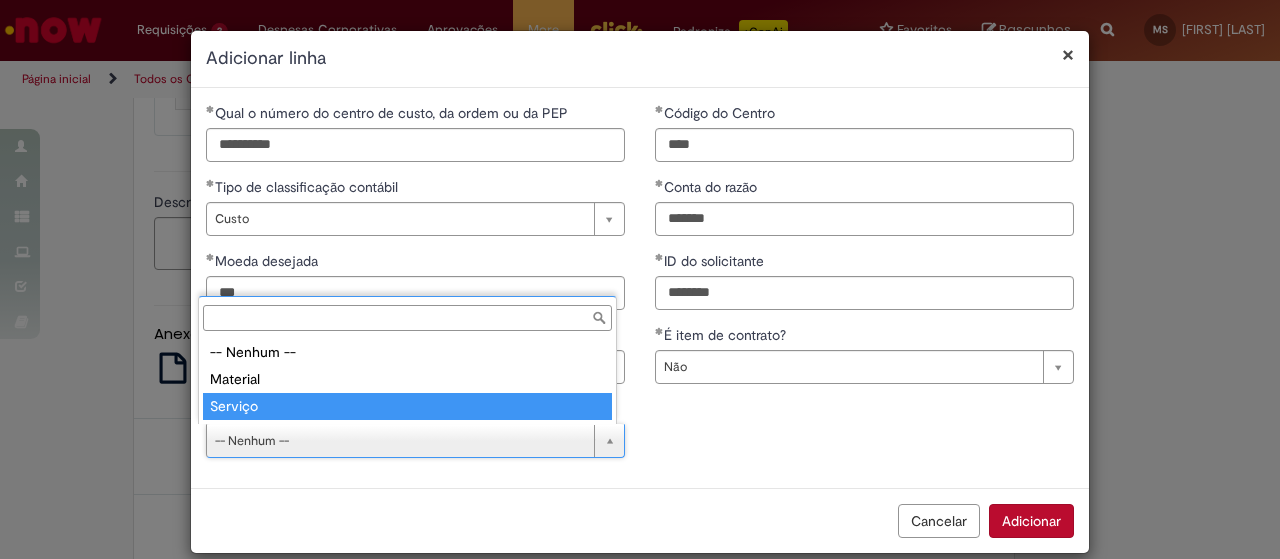 select on "*******" 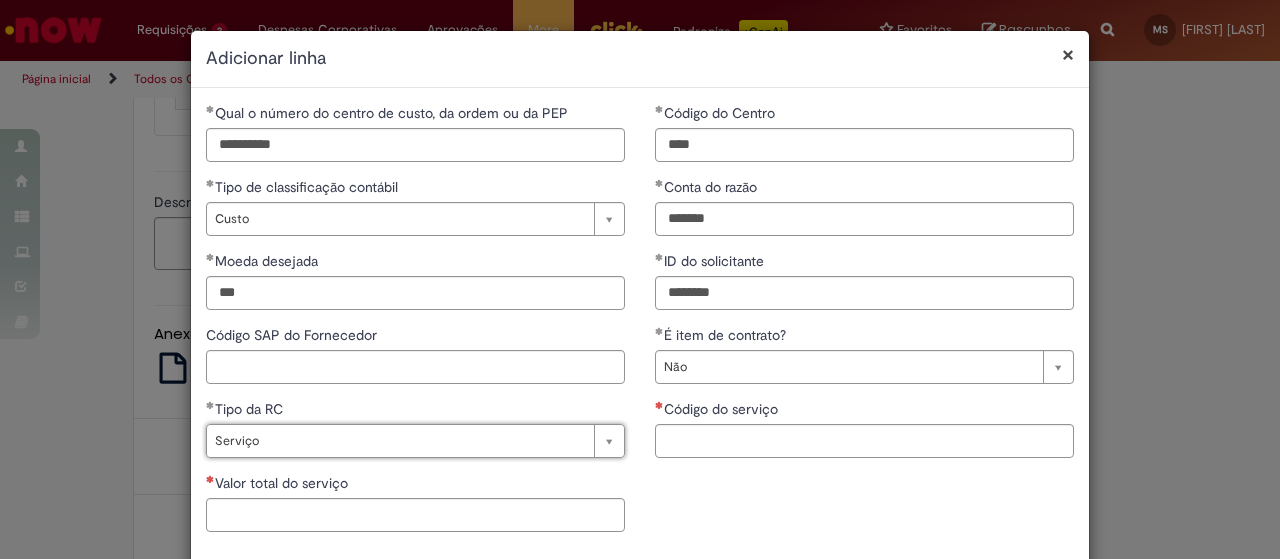 scroll, scrollTop: 96, scrollLeft: 0, axis: vertical 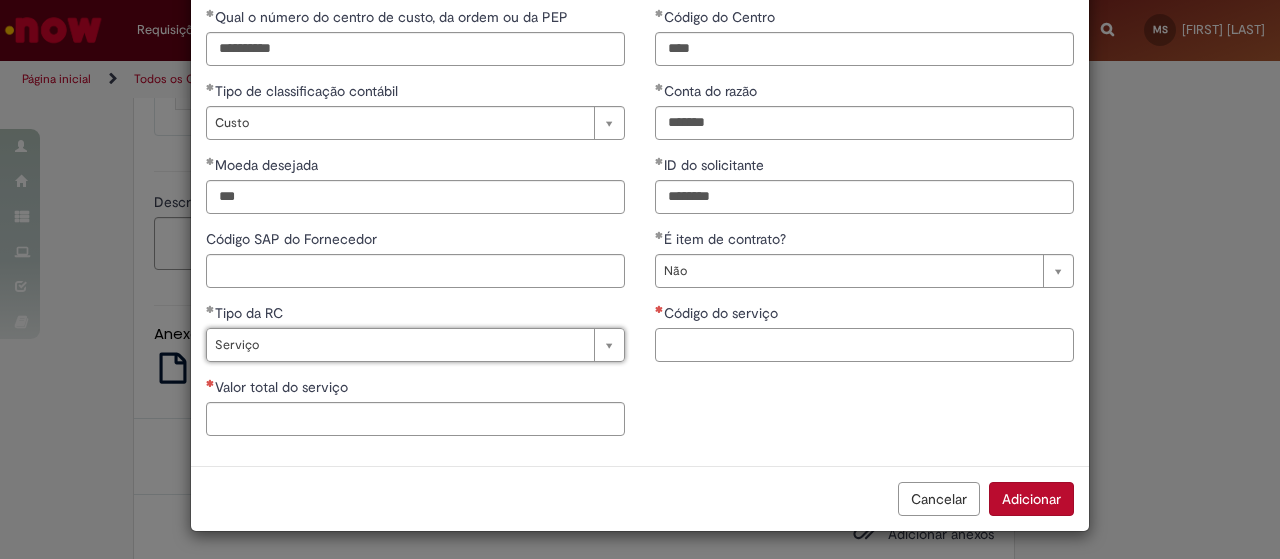 click on "Código do serviço" at bounding box center (864, 345) 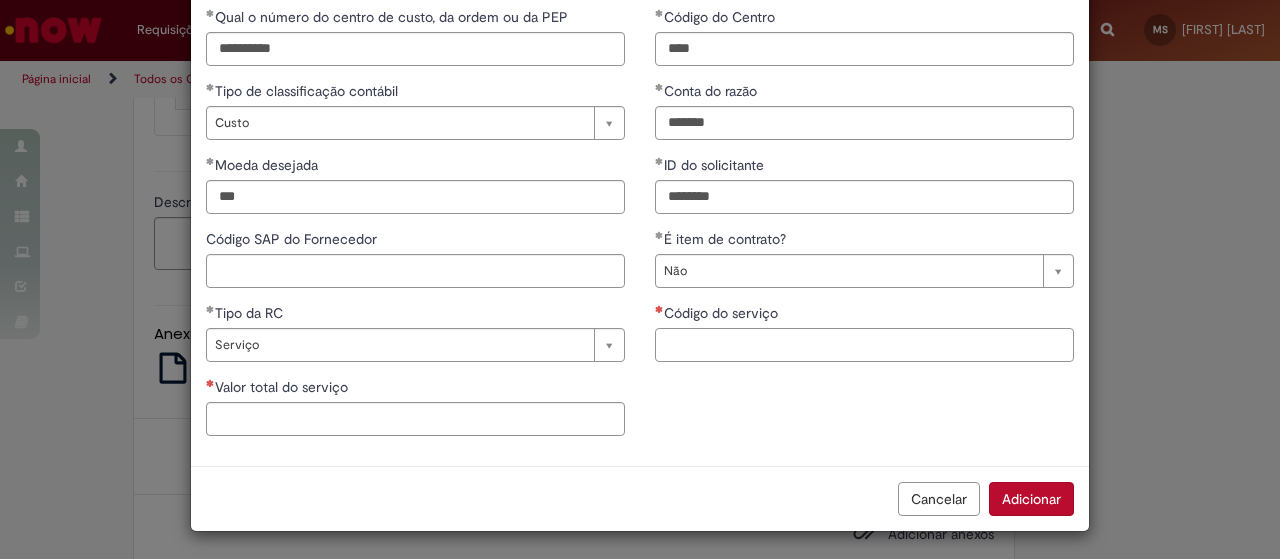 click on "Código do serviço" at bounding box center [864, 345] 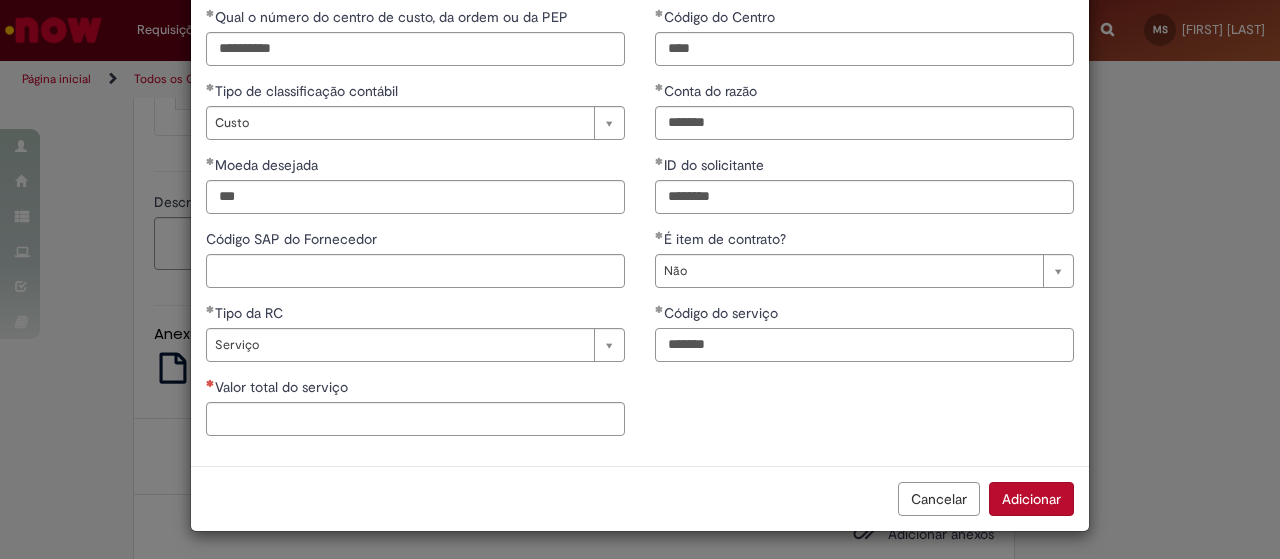 type on "*******" 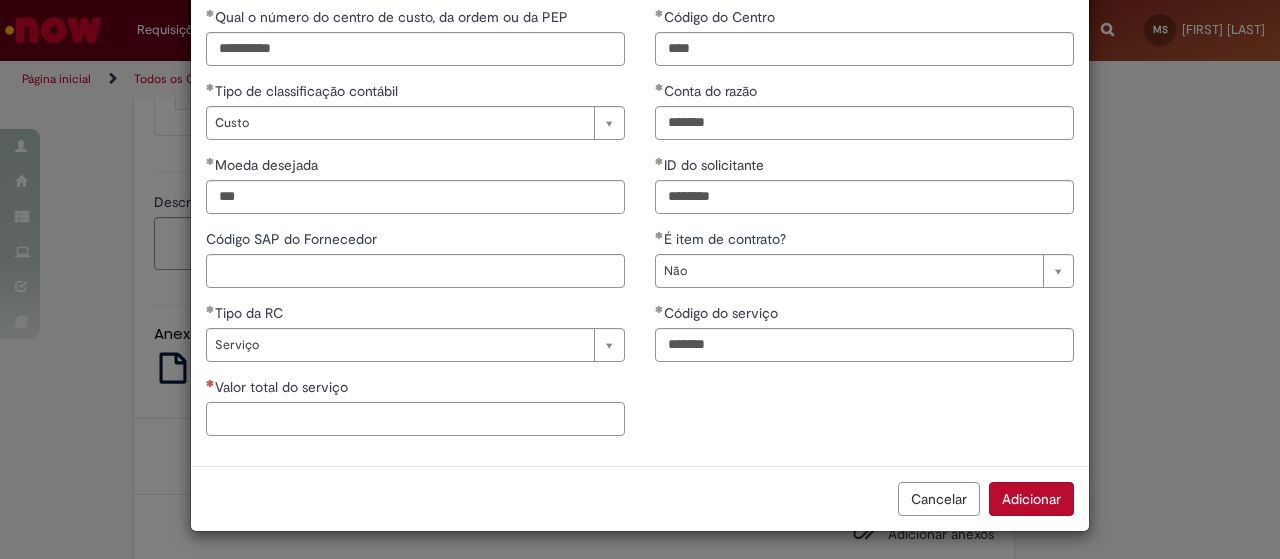 click on "Valor total do serviço" at bounding box center (415, 419) 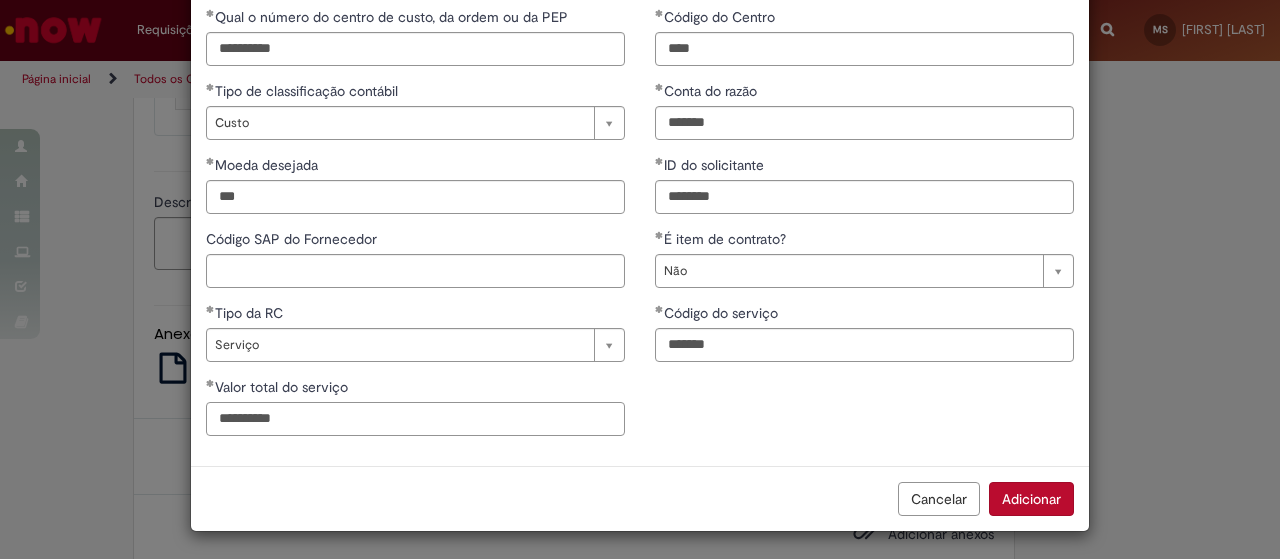 click on "*********" at bounding box center (415, 419) 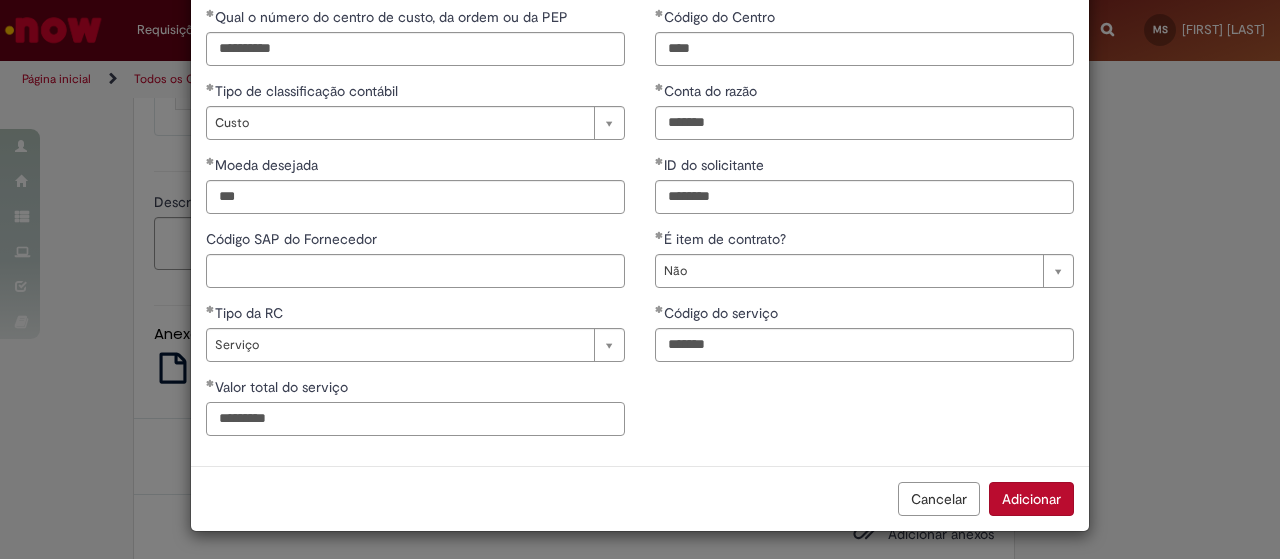 type on "********" 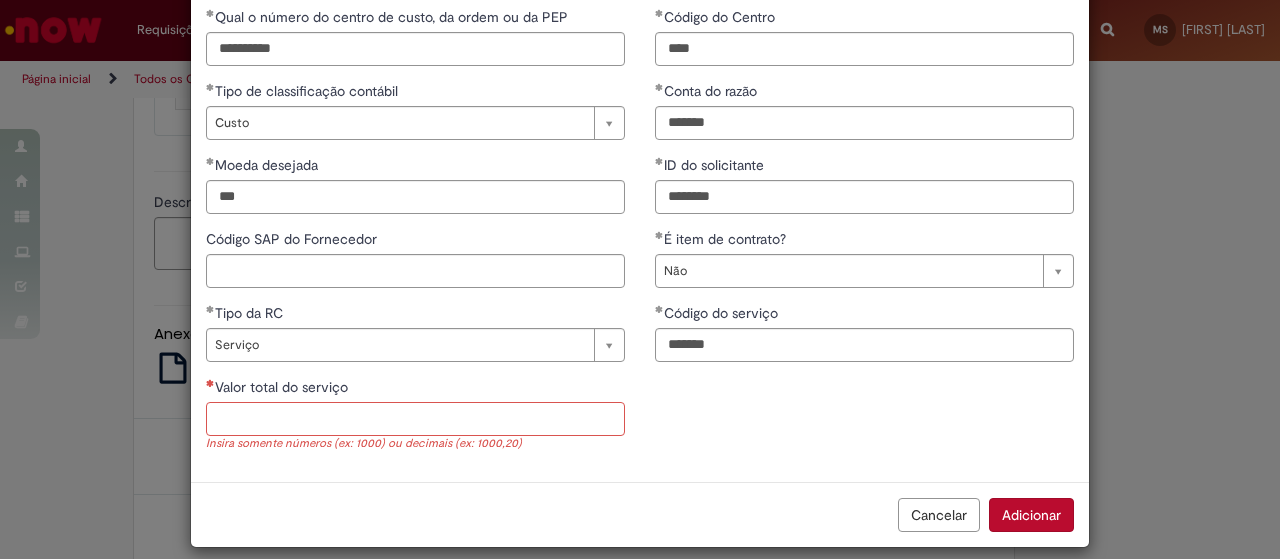 click on "Valor total do serviço" at bounding box center [415, 419] 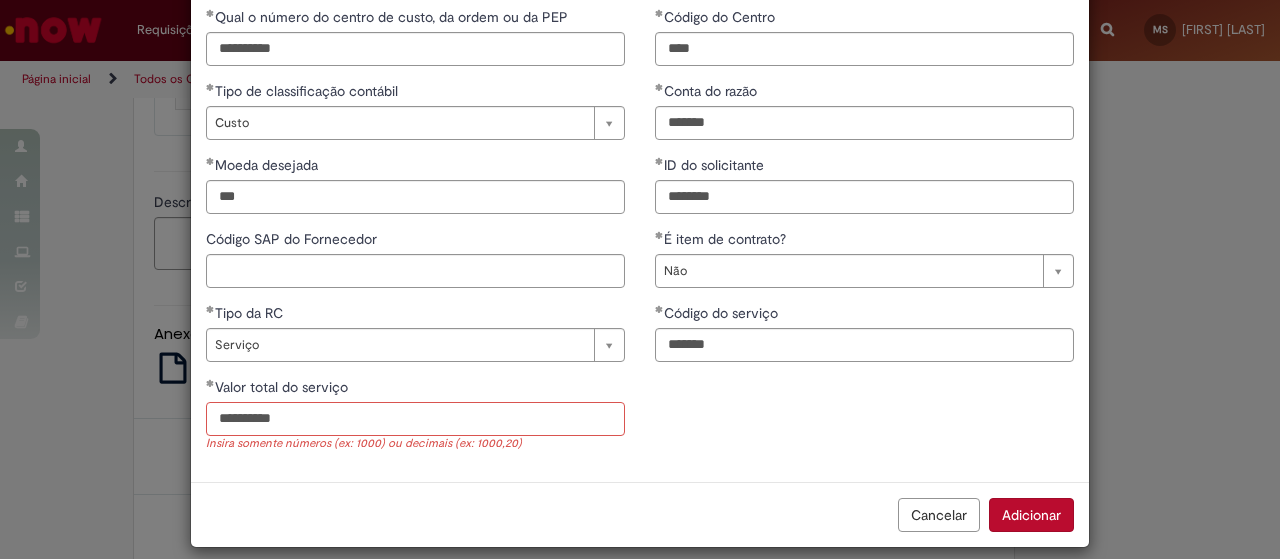 click on "*********" at bounding box center [415, 419] 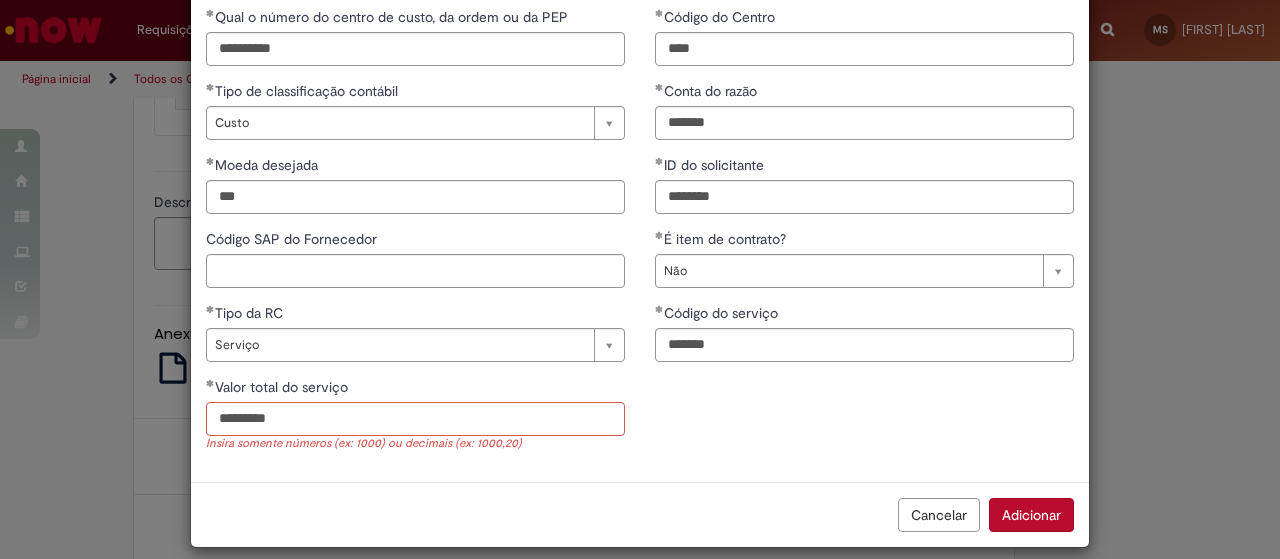 click on "********" at bounding box center [415, 419] 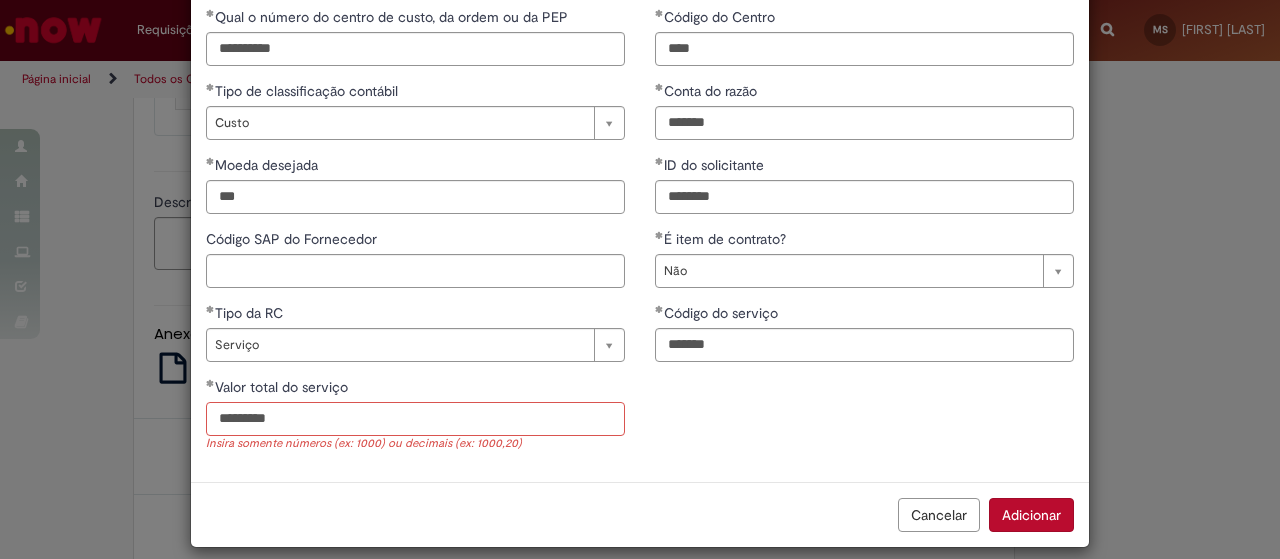 click on "********" at bounding box center (415, 419) 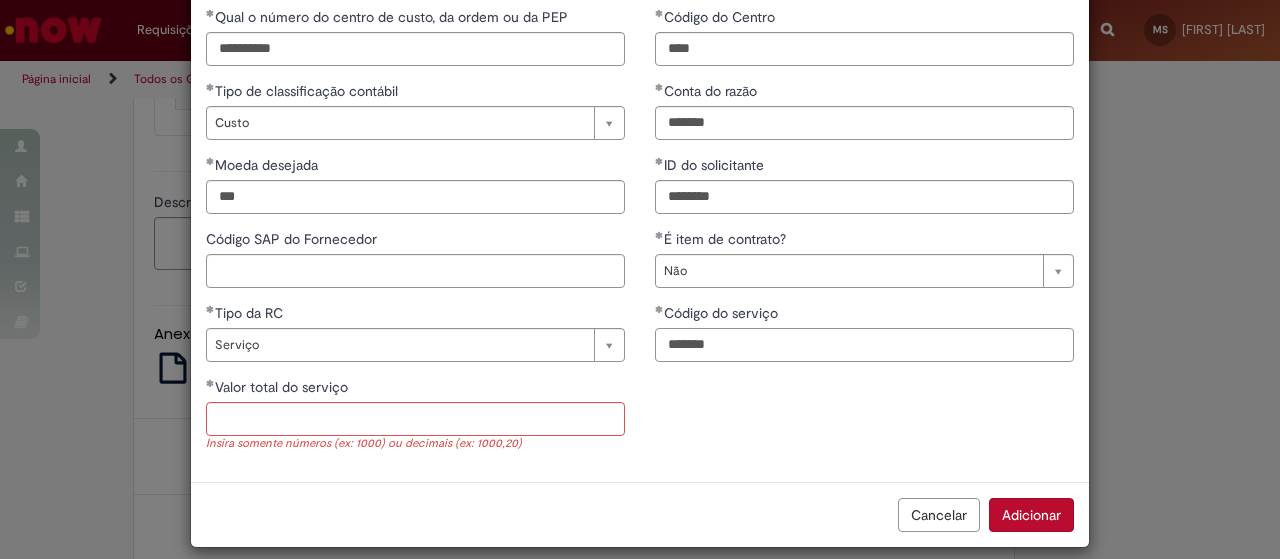 click on "*******" at bounding box center (864, 345) 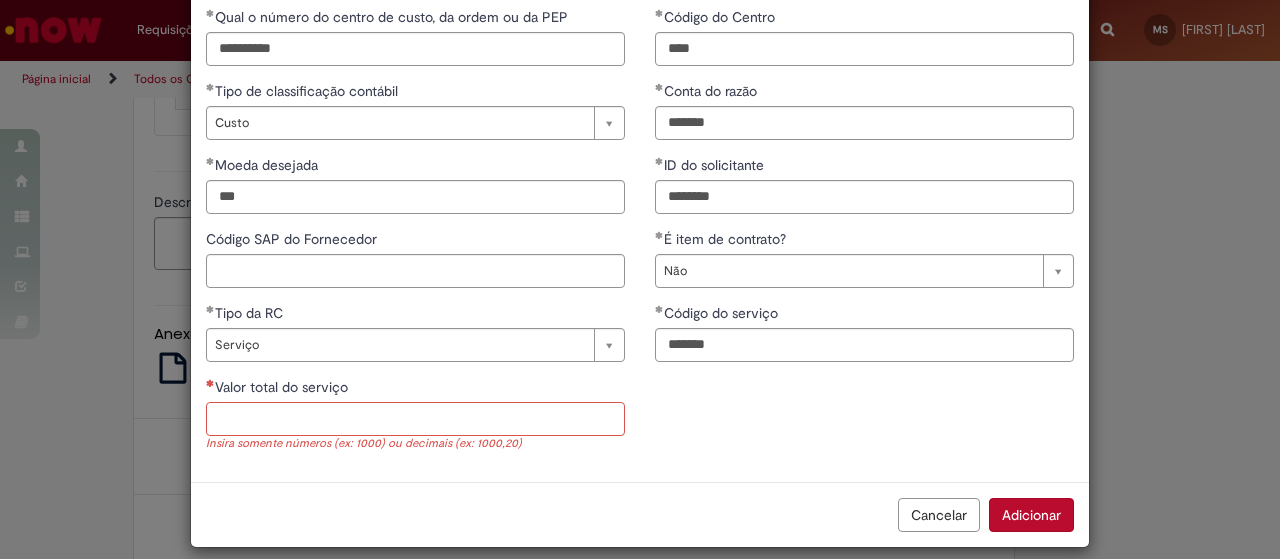click on "Valor total do serviço" at bounding box center [415, 419] 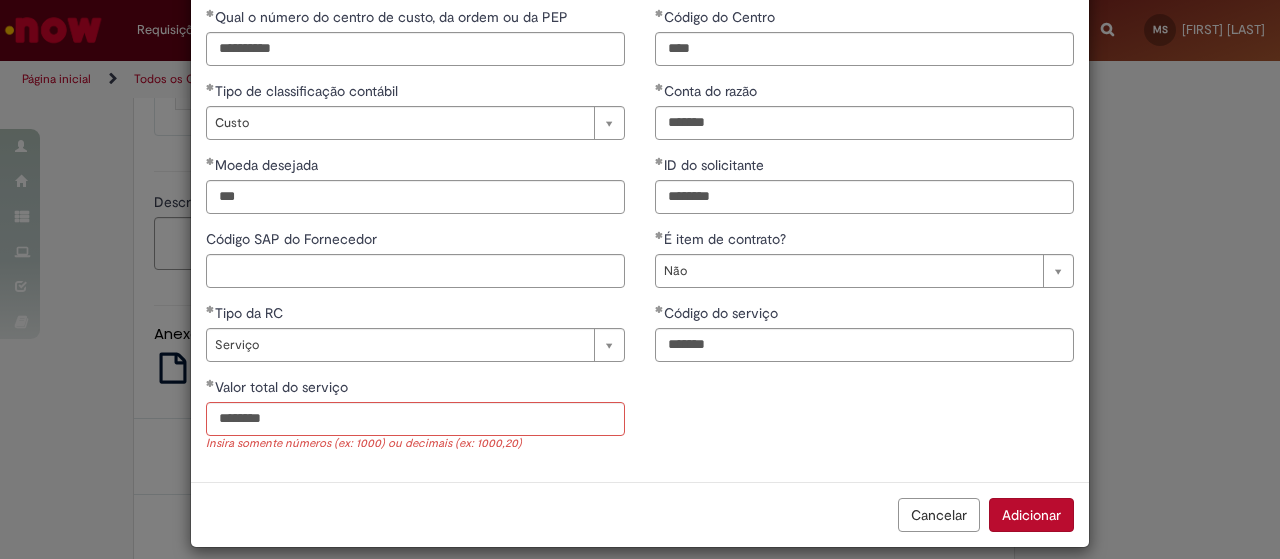 type on "**********" 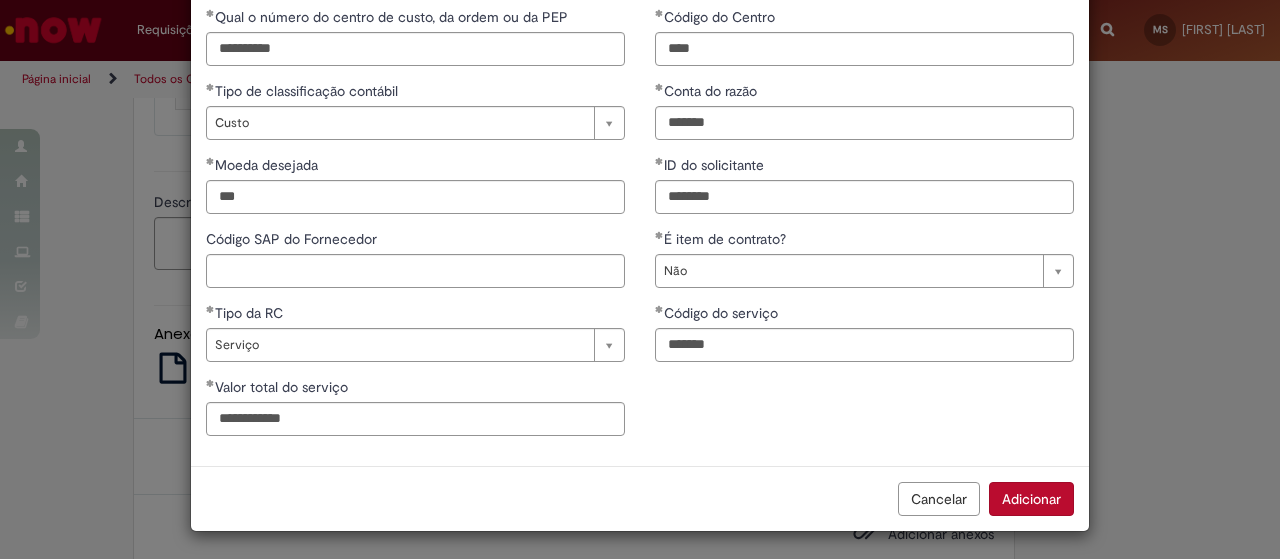 click on "**********" at bounding box center [640, 229] 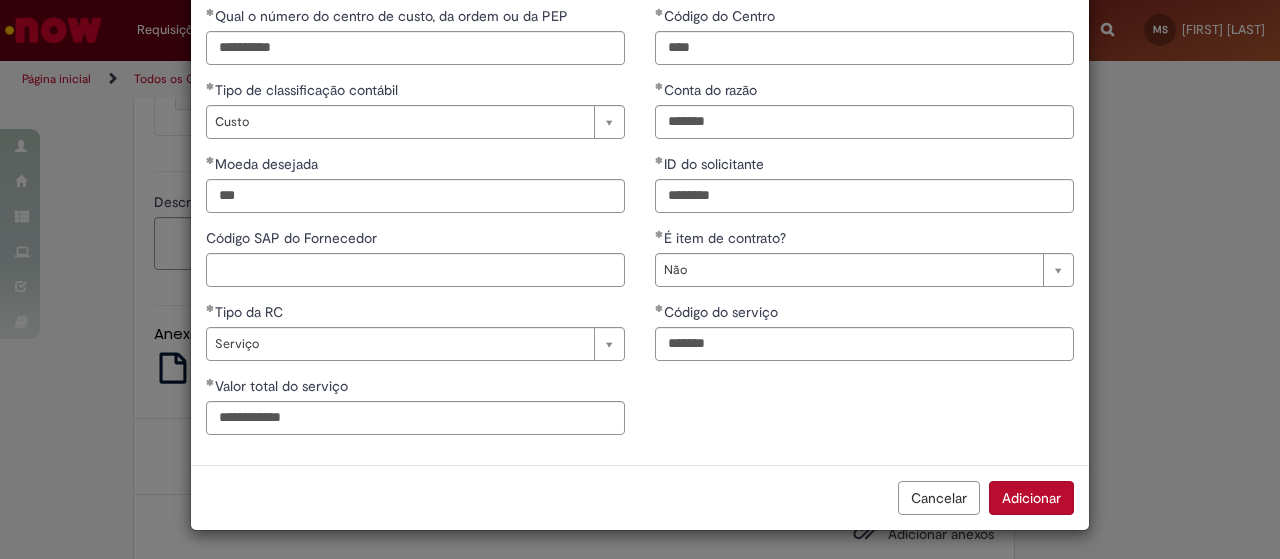 scroll, scrollTop: 96, scrollLeft: 0, axis: vertical 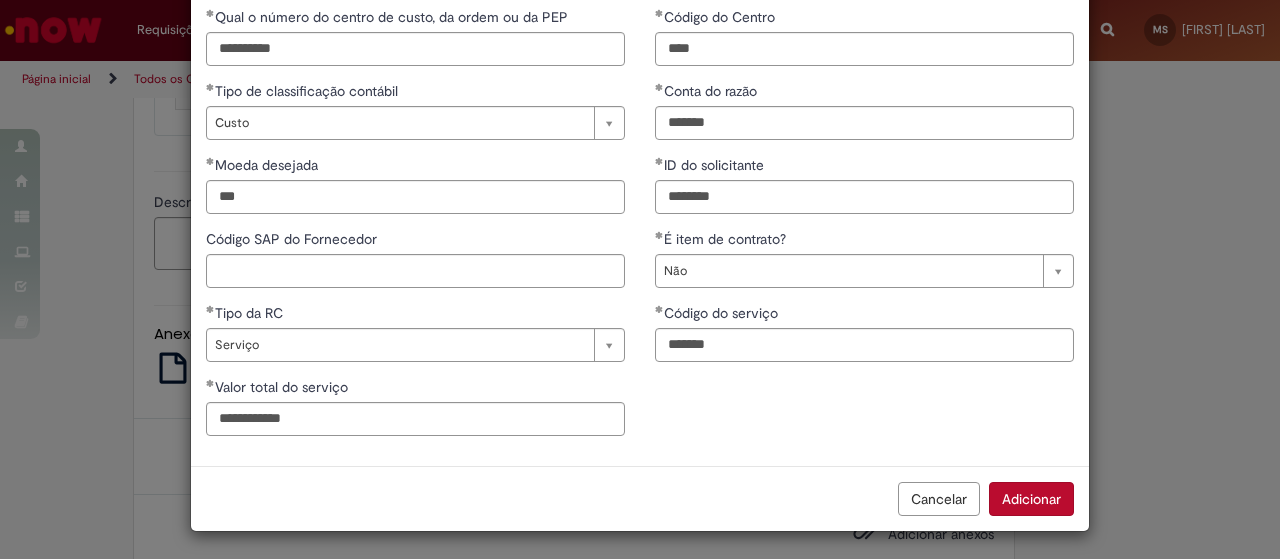 click on "Adicionar" at bounding box center [1031, 499] 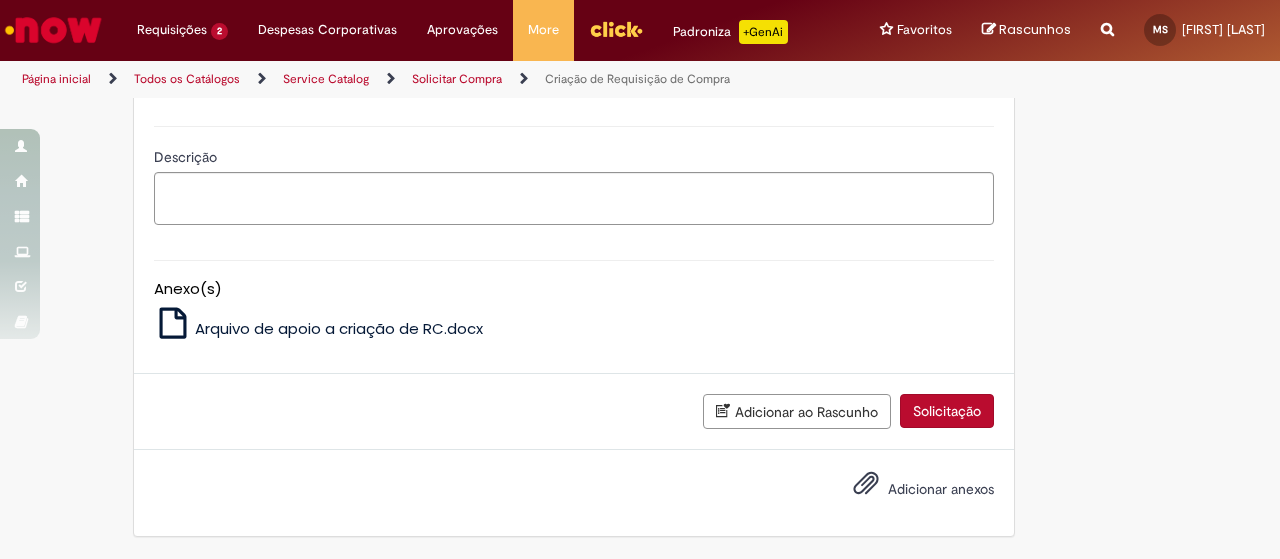 scroll, scrollTop: 2206, scrollLeft: 0, axis: vertical 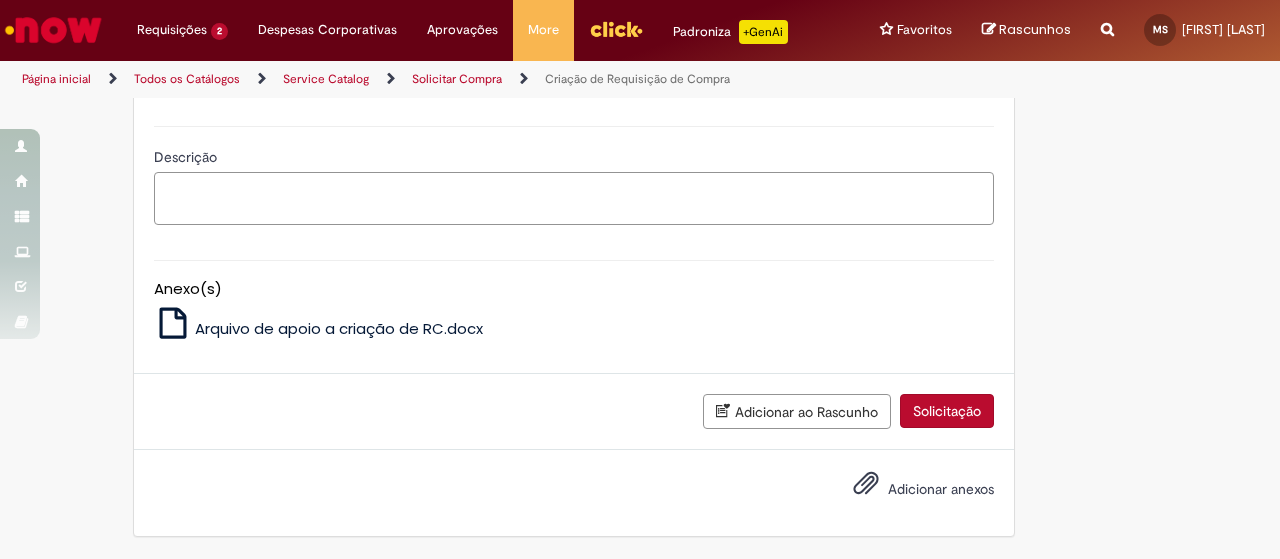 click on "Descrição" at bounding box center [574, 198] 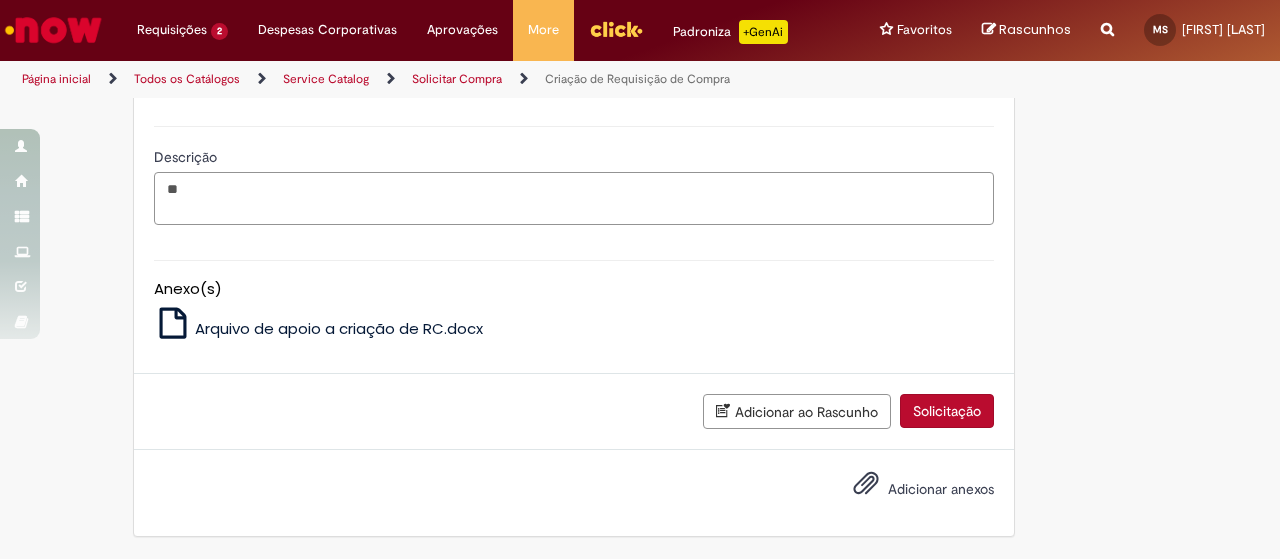 type on "*" 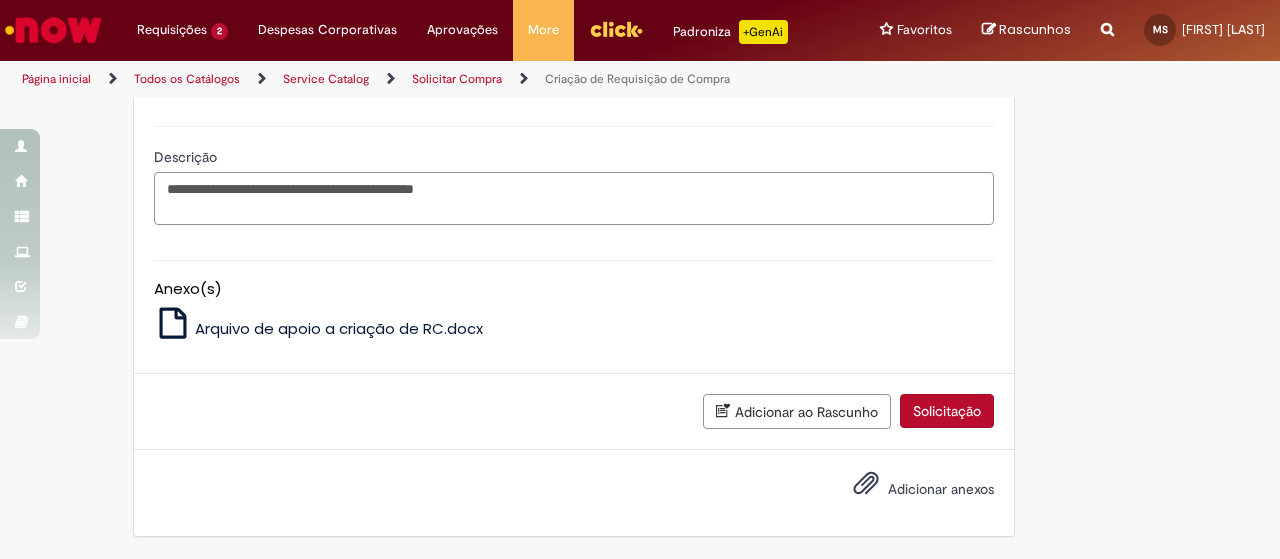 type on "**********" 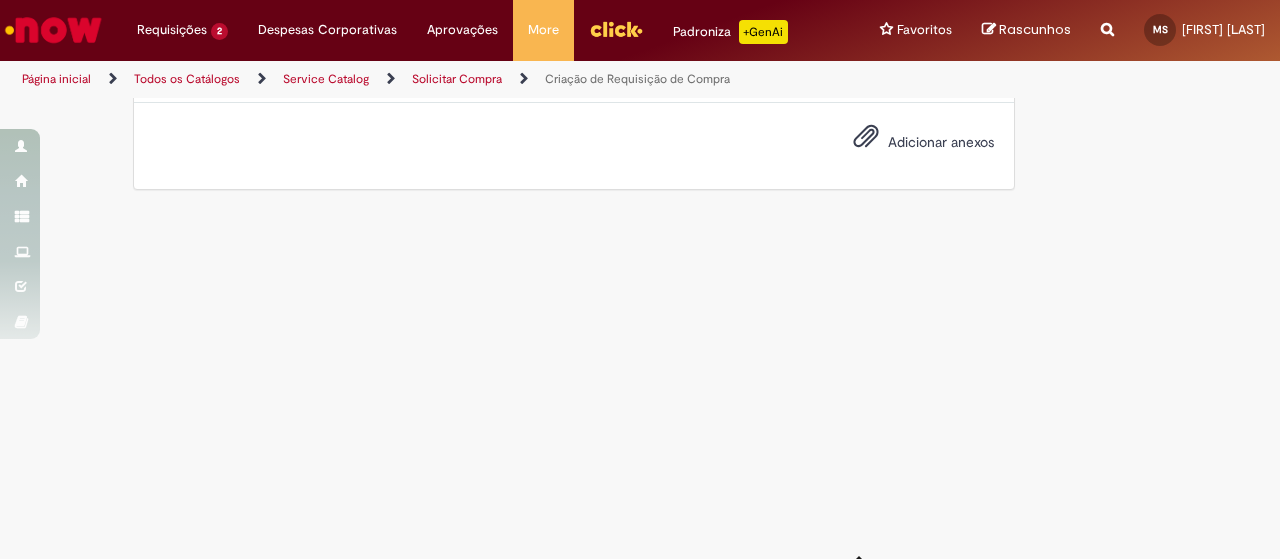 click on "Adicionar anexos" at bounding box center (866, 141) 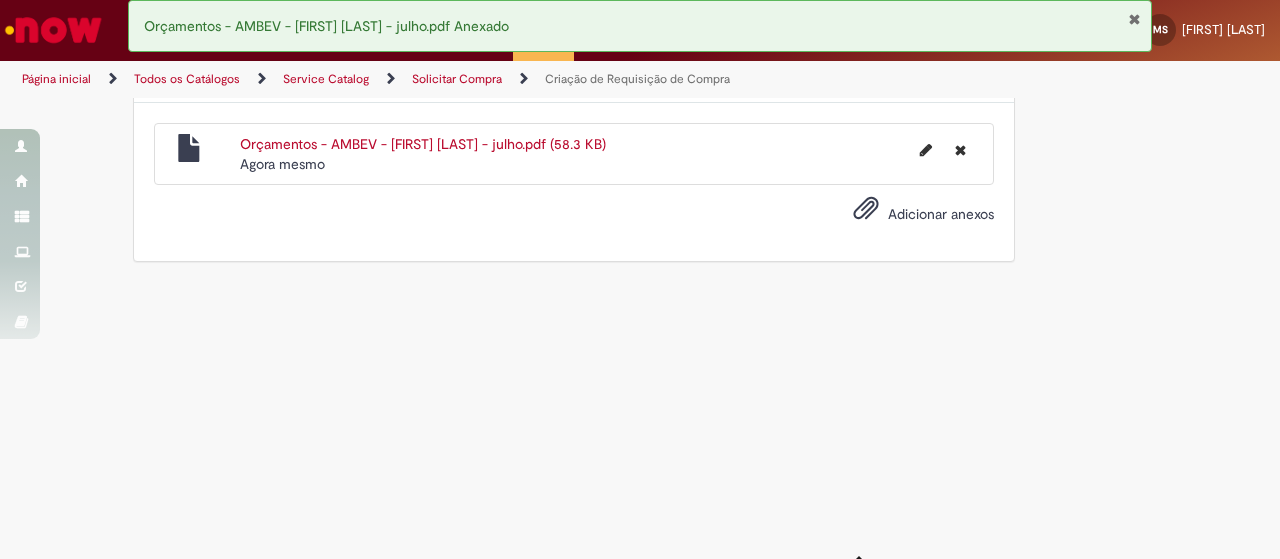 scroll, scrollTop: 2318, scrollLeft: 0, axis: vertical 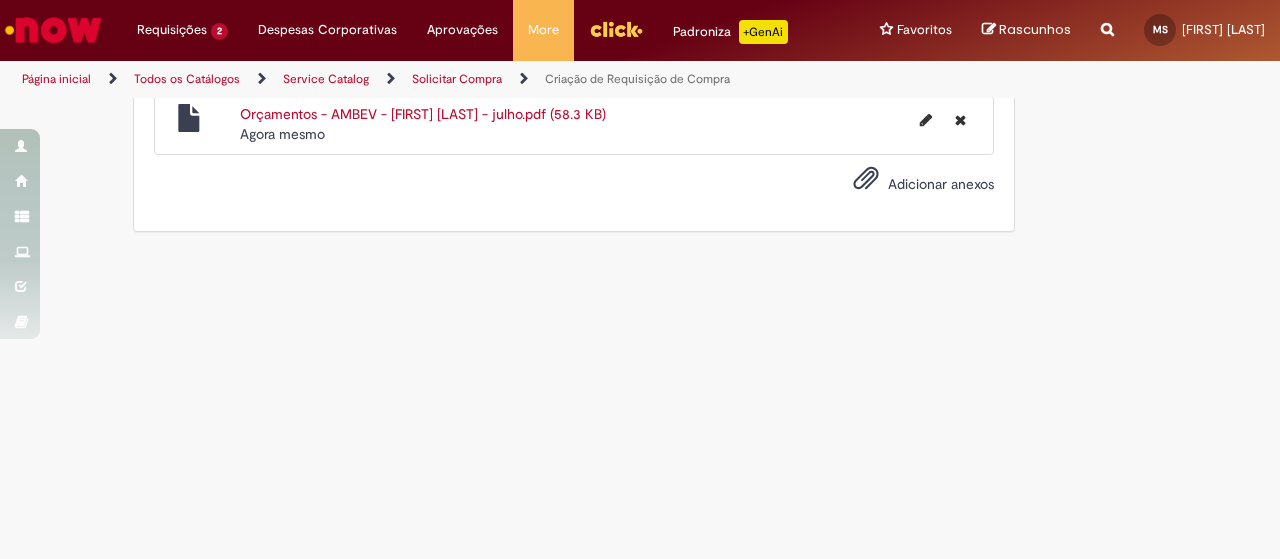 click on "Solicitação" at bounding box center (947, 34) 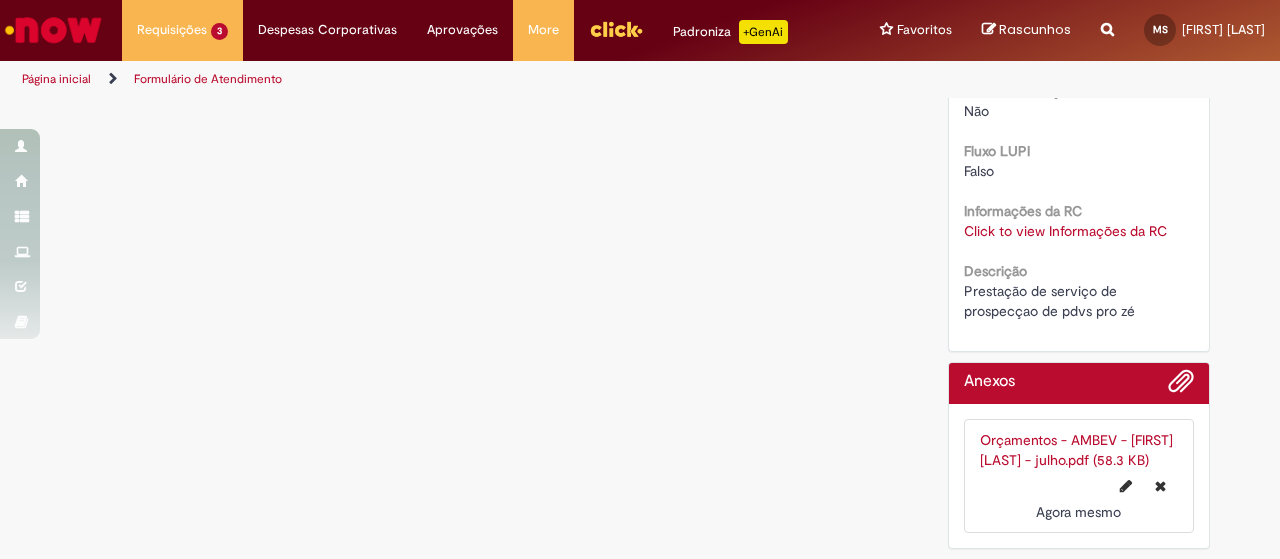 scroll, scrollTop: 0, scrollLeft: 0, axis: both 